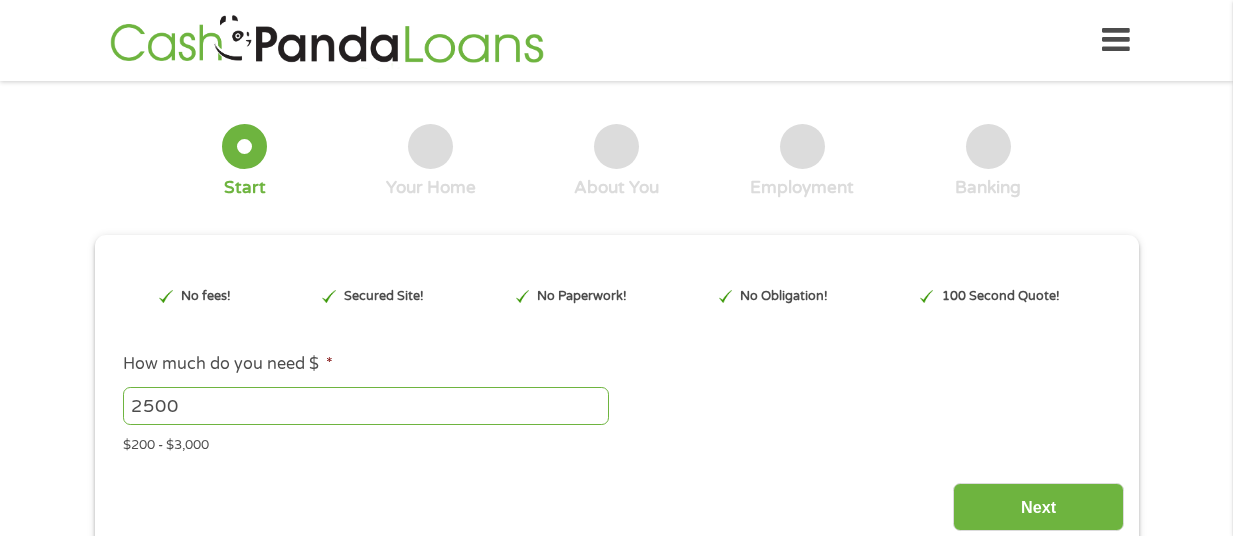 scroll, scrollTop: 0, scrollLeft: 0, axis: both 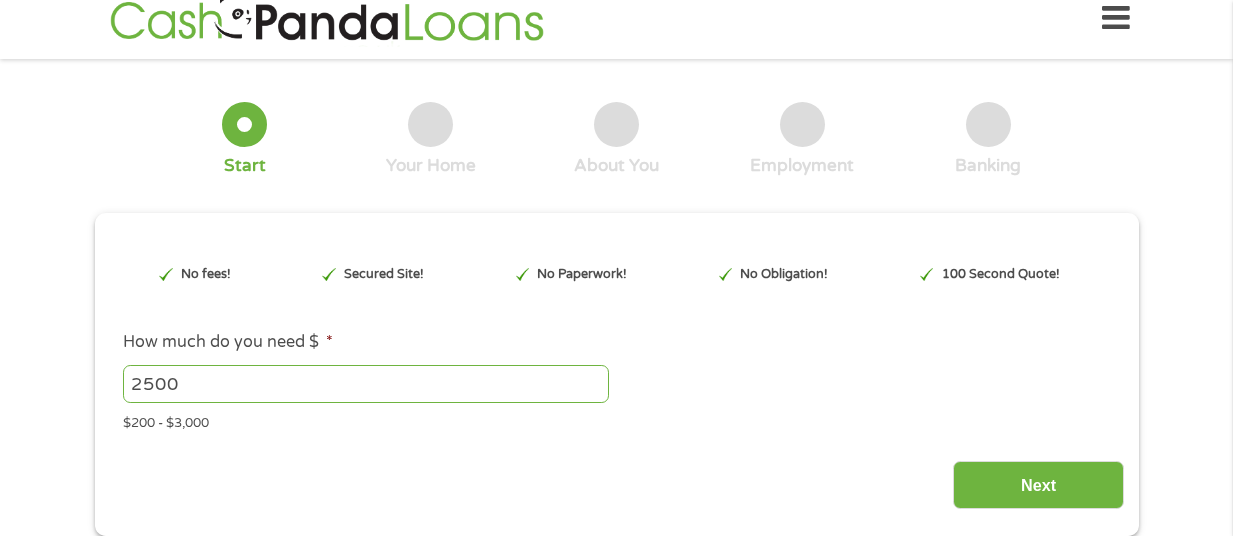 type on "EAIaIQobChMI1_fe4oH5jgMVMDUIBR10WDGWEAAYAyAAEgJqavD_BwE" 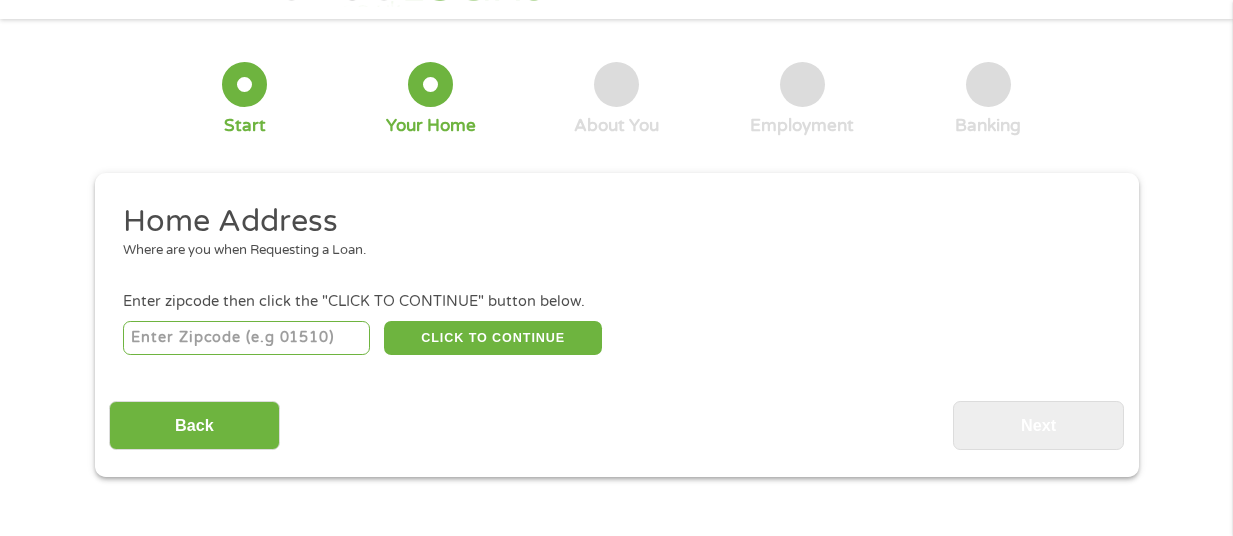 scroll, scrollTop: 0, scrollLeft: 0, axis: both 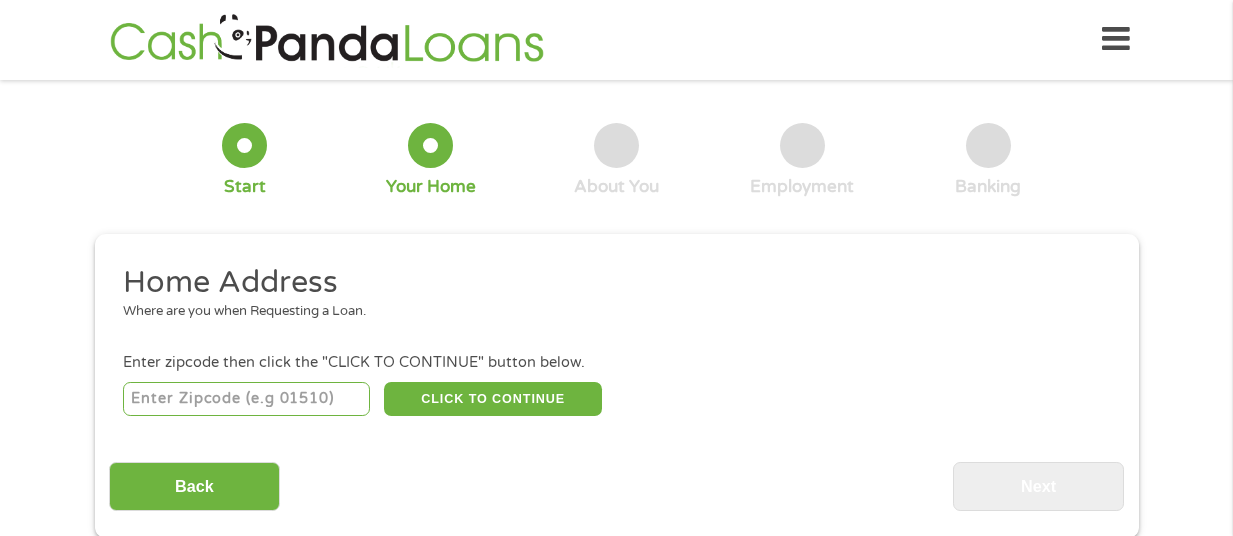 click on "Home Address Where are you when Requesting a Loan.
Enter zipcode then click the "CLICK TO CONTINUE" button below.
CLICK TO CONTINUE
Please recheck your Zipcode, it seems to be Incorrect Enter Your Street Address * Zip/Postal Code * This field is hidden when viewing the form City * This field is hidden when viewing the form State * Alabama Alaska Arizona Arkansas California Colorado Connecticut Delaware Florida Georgia Hawaii Idaho Illinois Indiana Iowa Kansas Kentucky Louisiana Maine Maryland Massachusetts Michigan Minnesota Mississippi Missouri Montana Nebraska Nevada New Hampshire New Jersey New Mexico North Carolina North Dakota Ohio Oklahoma Oregon Pennsylvania Rhode Island South Carolina South Dakota Tennessee Texas Utah Vermont Virginia Washington West Virginia Wisconsin Wyoming Are you the Home Owner? * No Yes Years at This Address * 1 Year or less 1 - 2 Years 2 - 4 Years Over 4 Years Loan Purpose * --- Choose one --- Pay Bills Car Loan" at bounding box center [616, 387] 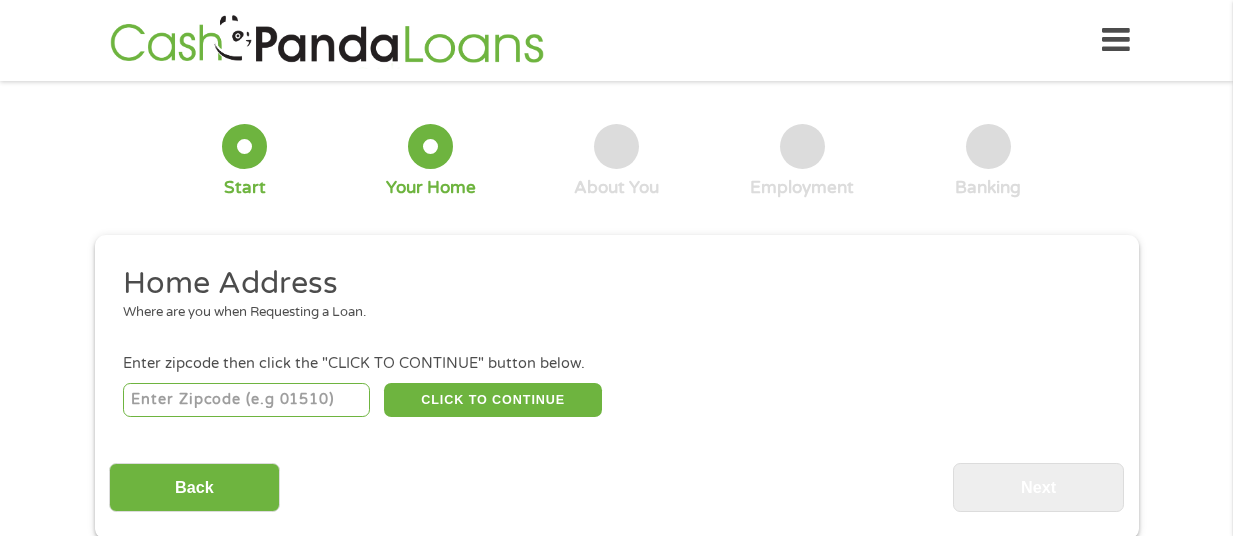 click at bounding box center (246, 400) 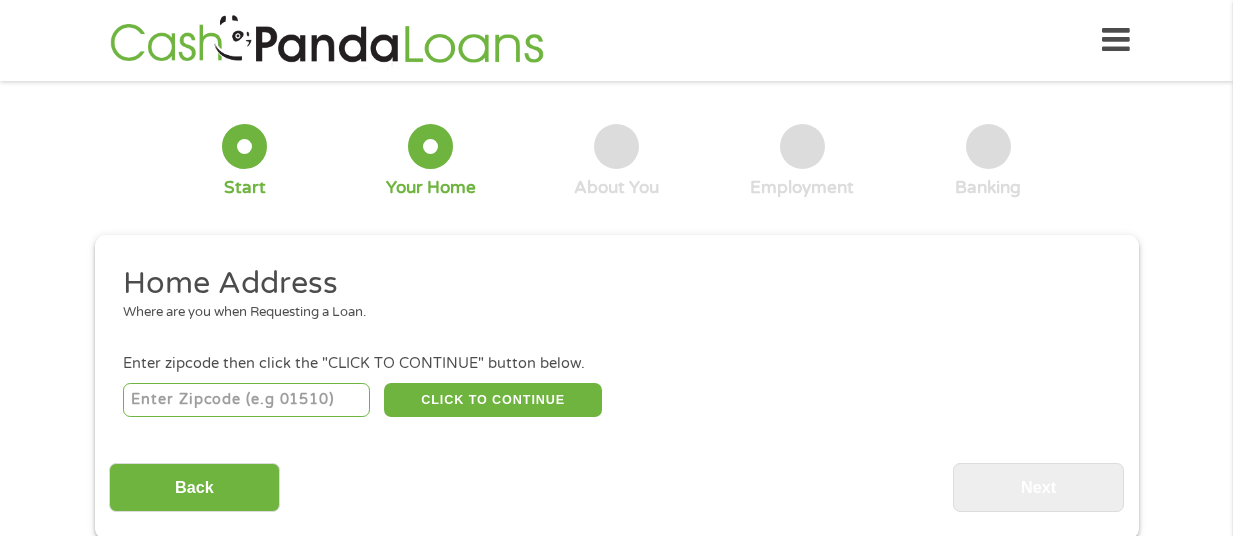 type on "[PHONE]" 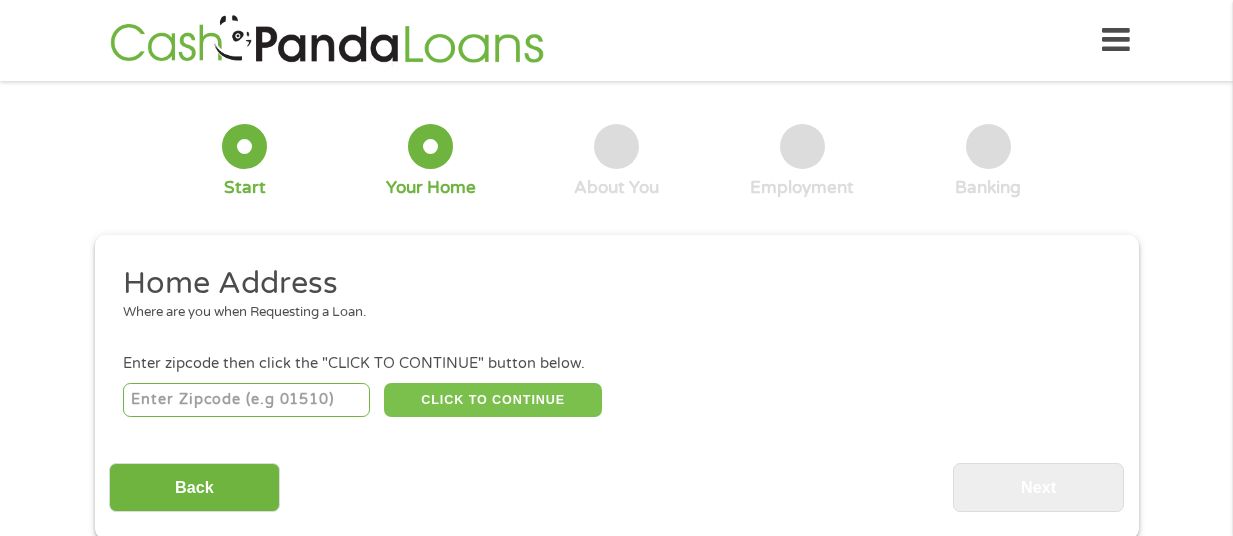 click on "CLICK TO CONTINUE" at bounding box center (493, 400) 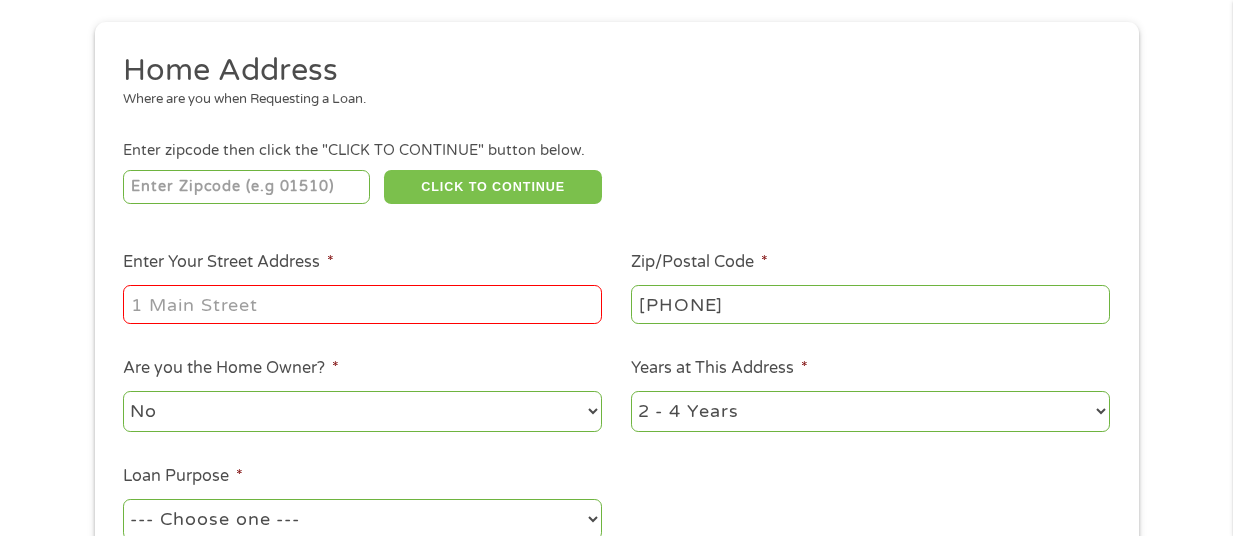 scroll, scrollTop: 223, scrollLeft: 0, axis: vertical 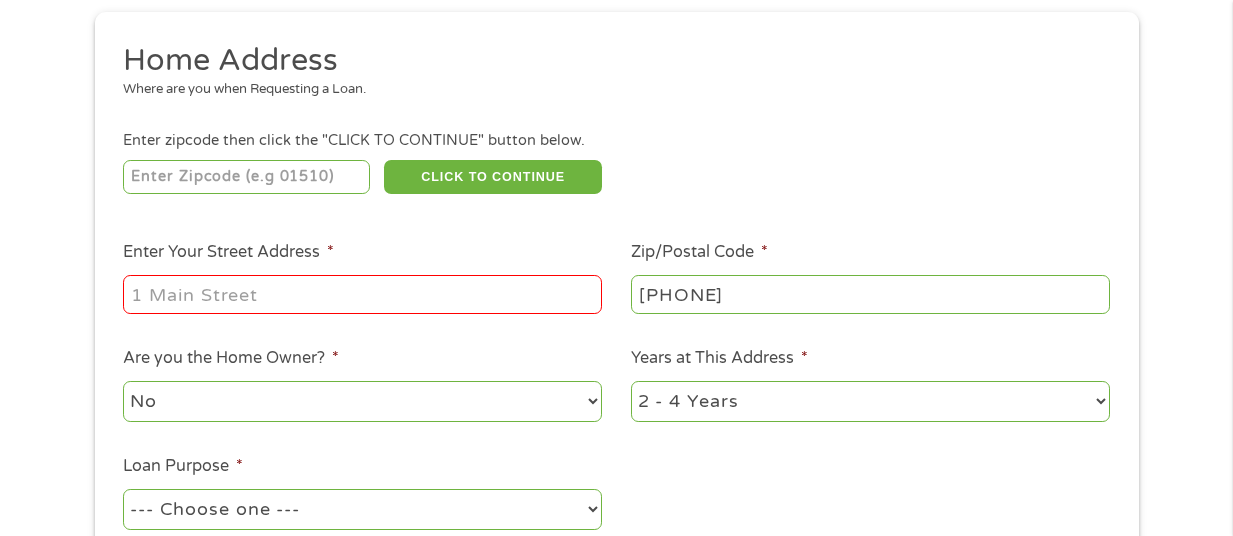 click on "Enter Your Street Address *" at bounding box center [362, 294] 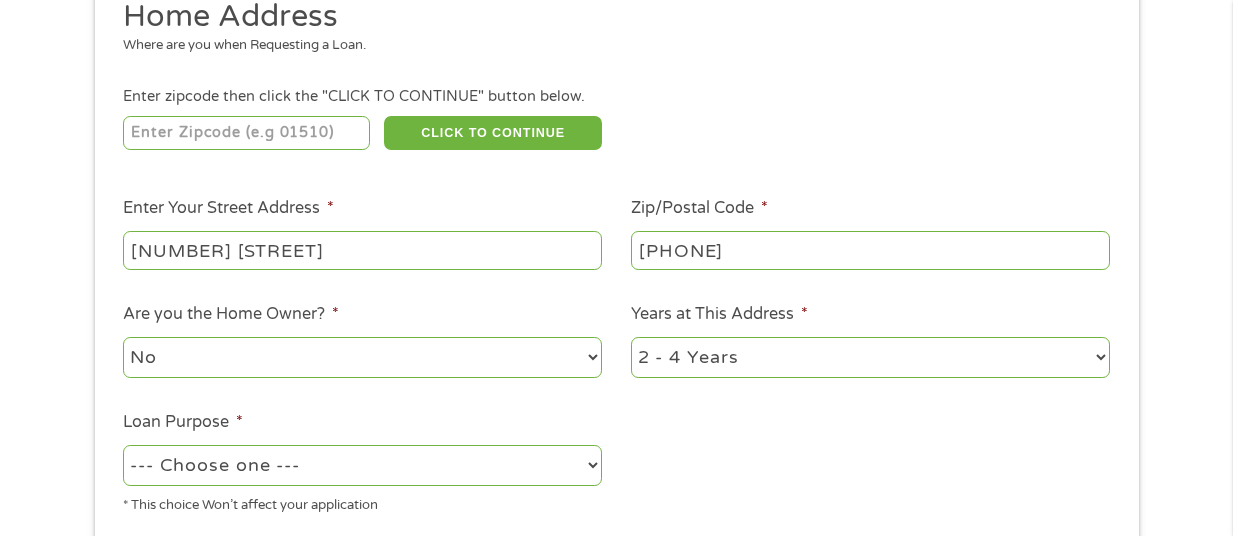 scroll, scrollTop: 284, scrollLeft: 0, axis: vertical 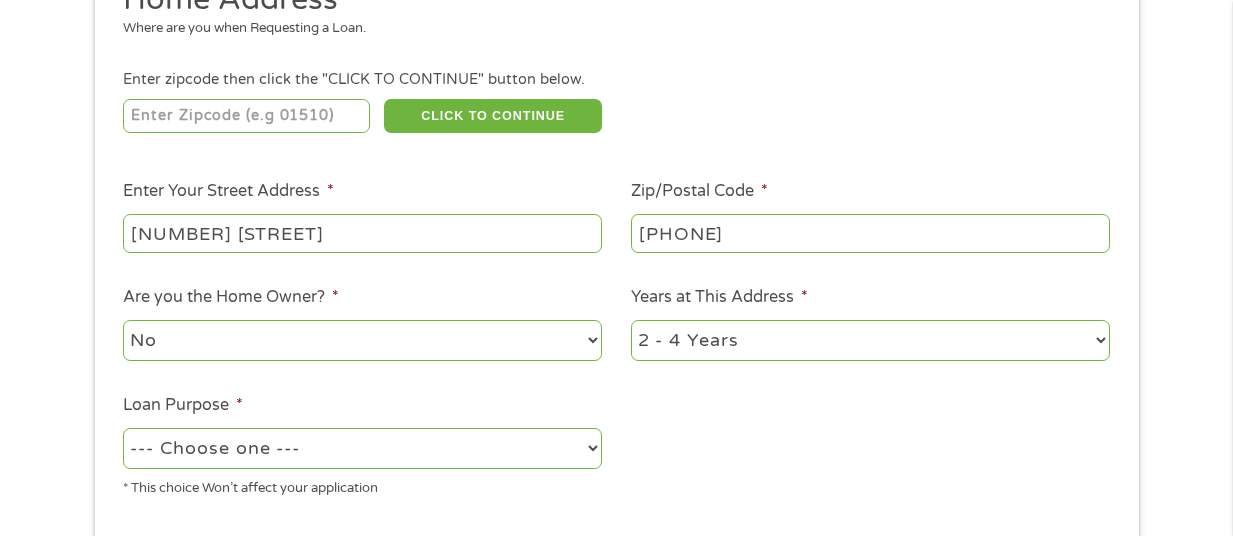 click on "No Yes" at bounding box center [362, 340] 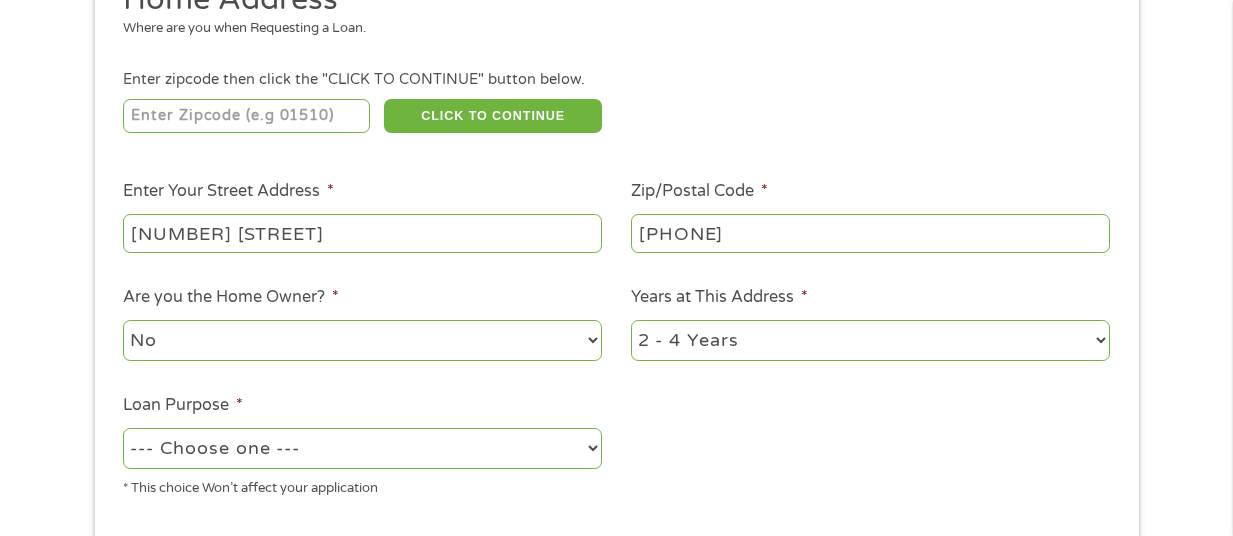 select on "yes" 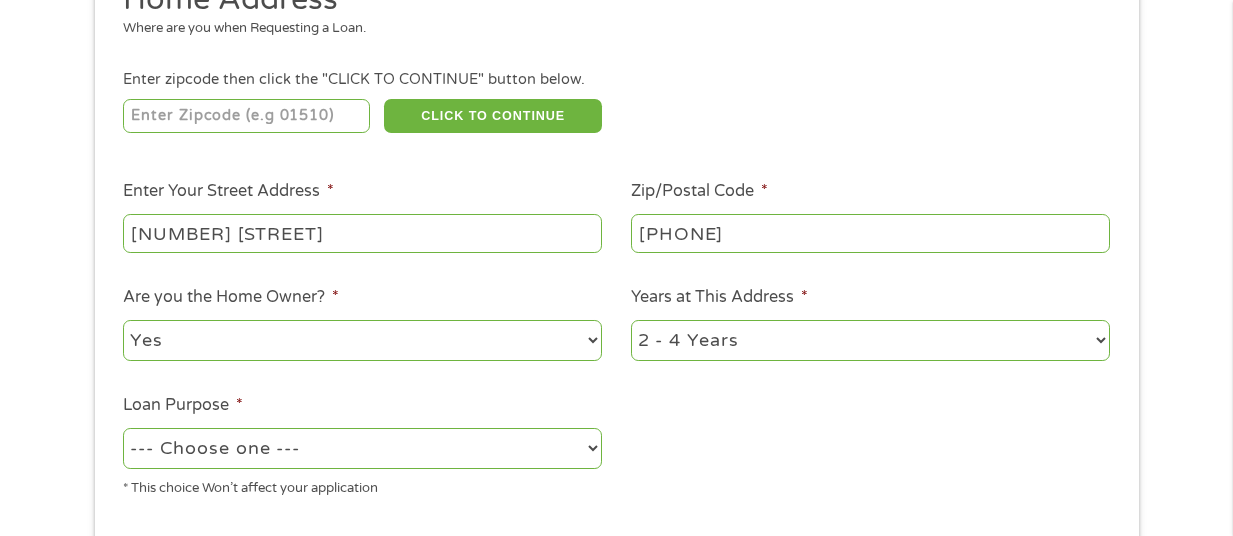 click on "1 Year or less 1 - 2 Years 2 - 4 Years Over 4 Years" at bounding box center [870, 340] 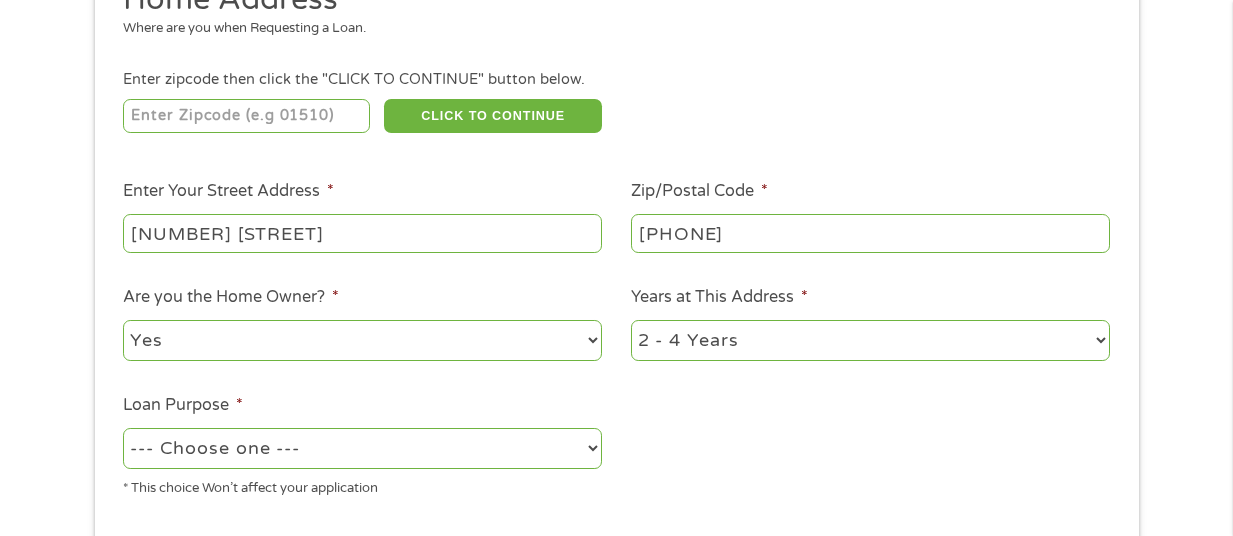 select on "60months" 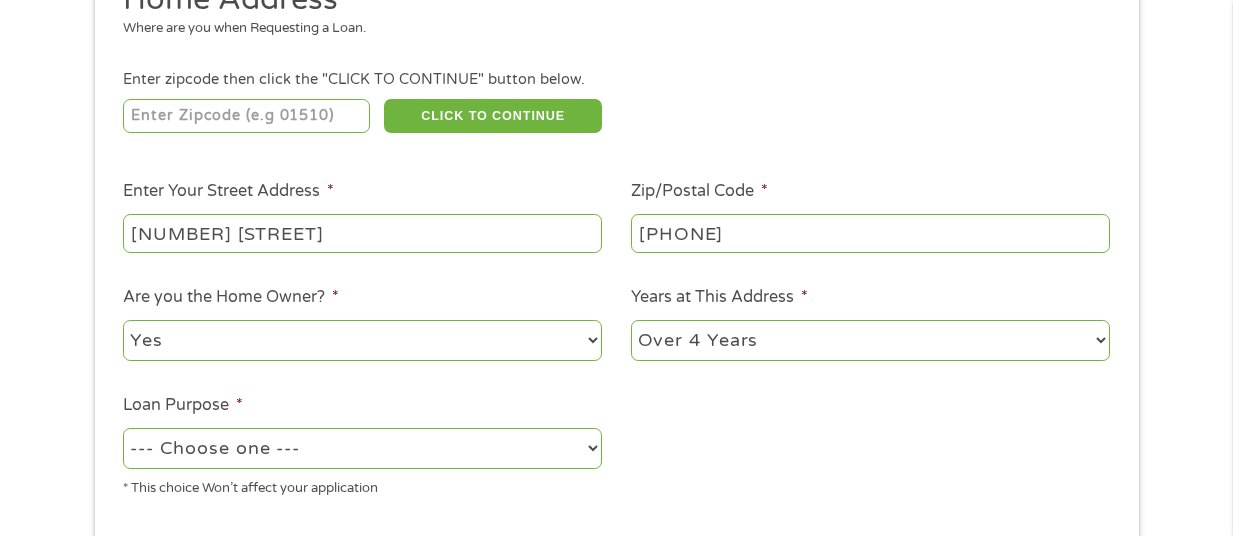 click on "--- Choose one --- Pay Bills Debt Consolidation Home Improvement Major Purchase Car Loan Short Term Cash Medical Expenses Other" at bounding box center [362, 448] 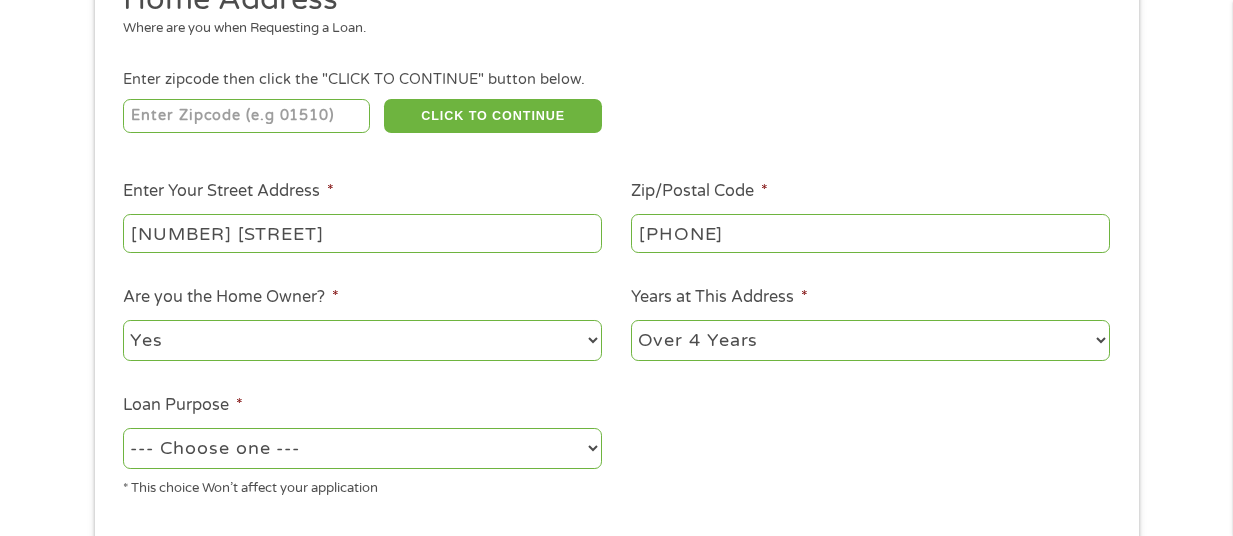 select on "paybills" 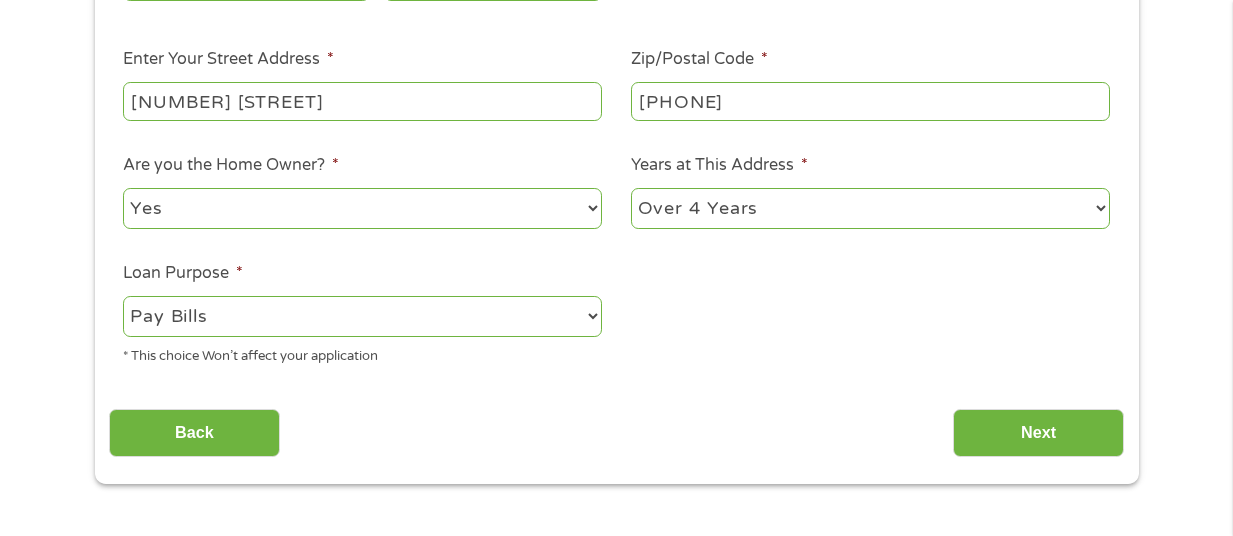 scroll, scrollTop: 424, scrollLeft: 0, axis: vertical 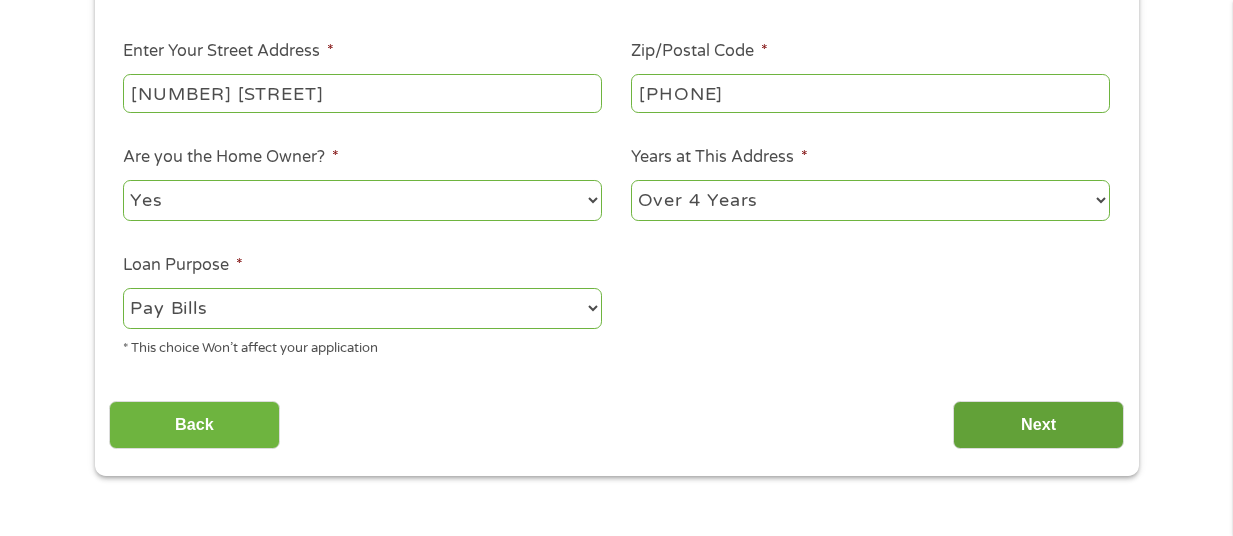 click on "Next" at bounding box center [1038, 425] 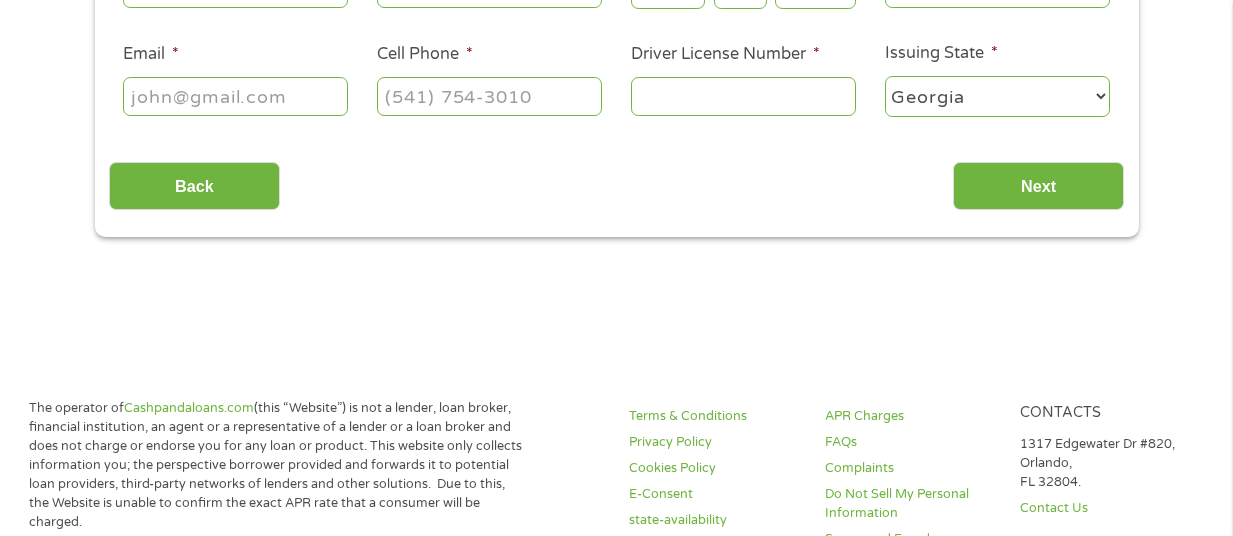 scroll, scrollTop: 8, scrollLeft: 8, axis: both 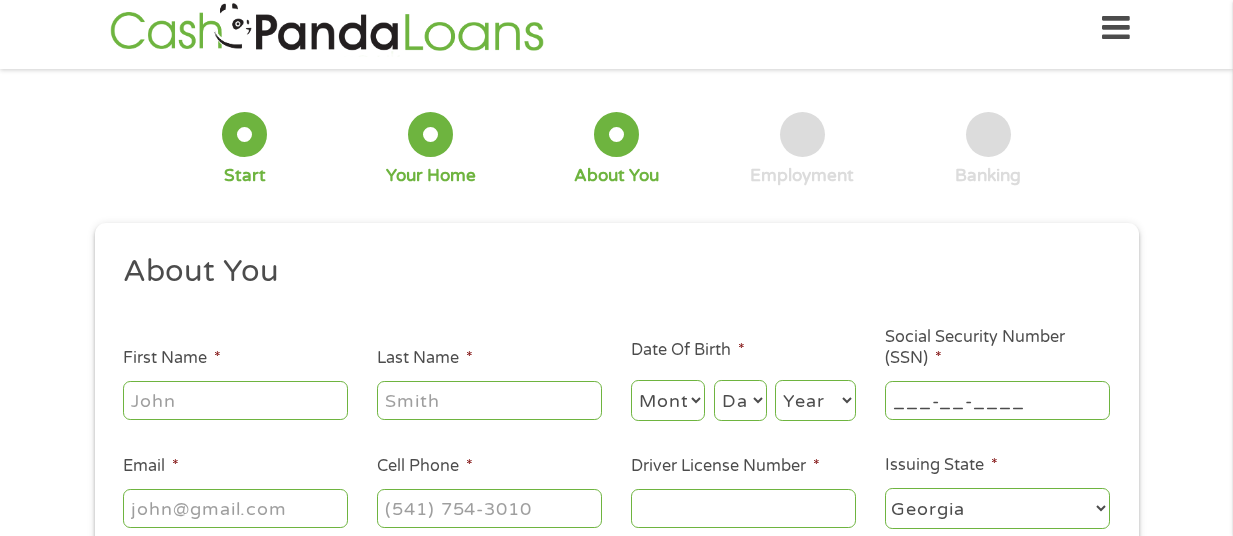 click on "___-__-____" at bounding box center (997, 400) 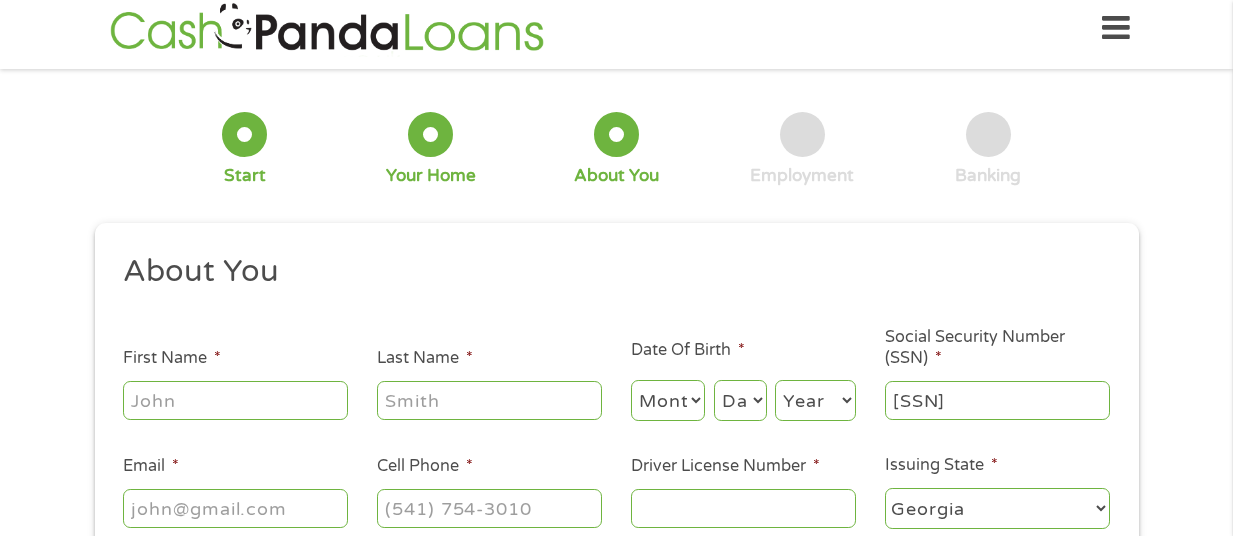 type on "[PHONE]" 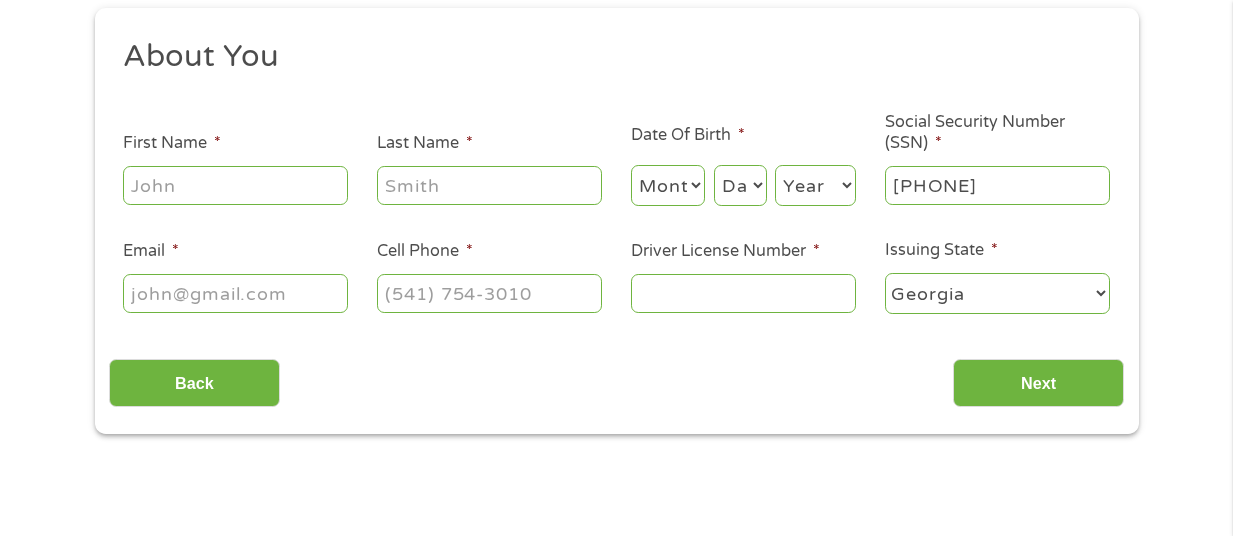 scroll, scrollTop: 237, scrollLeft: 0, axis: vertical 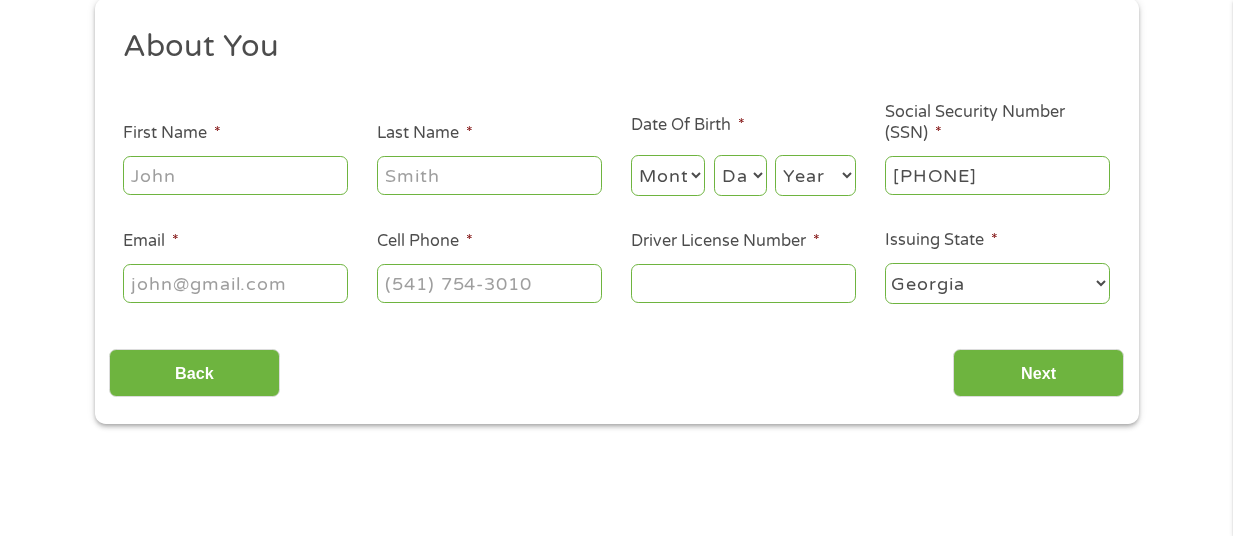 click on "This field is hidden when viewing the form gclid EAIaIQobChMI1_fe4oH5jgMVMDUIBR10WDGWEAAYAyAAEgJqavD_BwE This field is hidden when viewing the form Referrer https://www.cashpandaloans.com/payday-loans/?medium=adwords&source=adwords&campaign=22082442849&adgroup=171710593894&creative=711057811183&position=&keyword=loans%20that%20accept%20everyone&utm_term=searchterm&matchtype=e&device=c&network=s&gad_source=5&gad_campaignid=22082442849&gclid=EAIaIQobChMI1_fe4oH5jgMVMDUIBR10WDGWEAAYAyAAEgJqavD_BwE This field is hidden when viewing the form Source adwords This field is hidden when viewing the form Campaign 22082442849 This field is hidden when viewing the form Medium adwords This field is hidden when viewing the form adgroup 171710593894 This field is hidden when viewing the form creative 711057811183 This field is hidden when viewing the form position This field is hidden when viewing the form keyword loans that accept everyone This field is hidden when viewing the form e c" at bounding box center (617, 211) 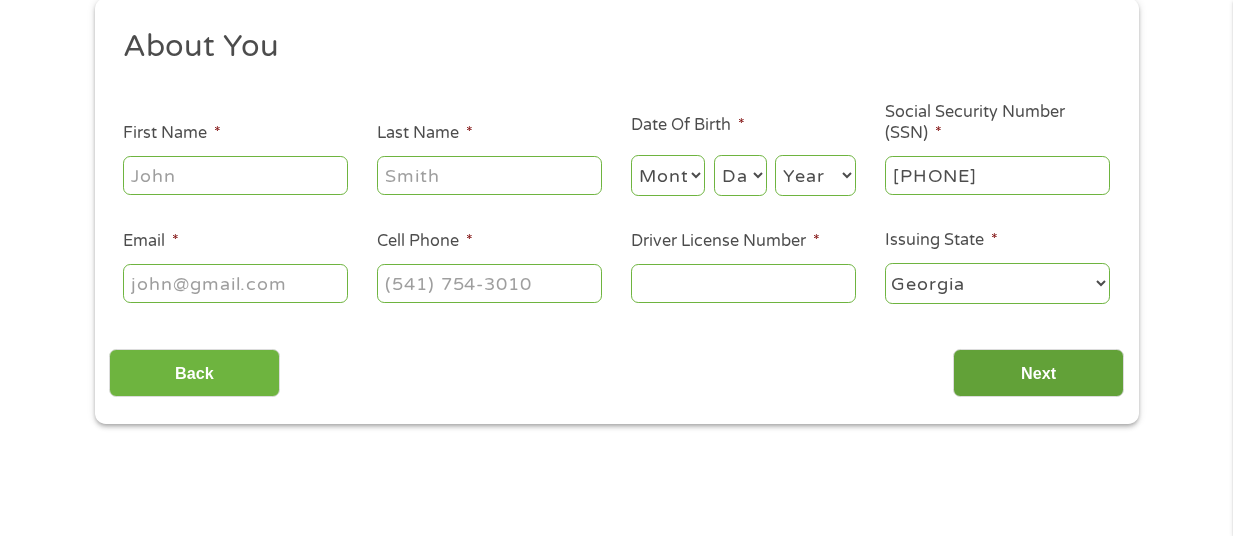 click on "Next" at bounding box center (1038, 373) 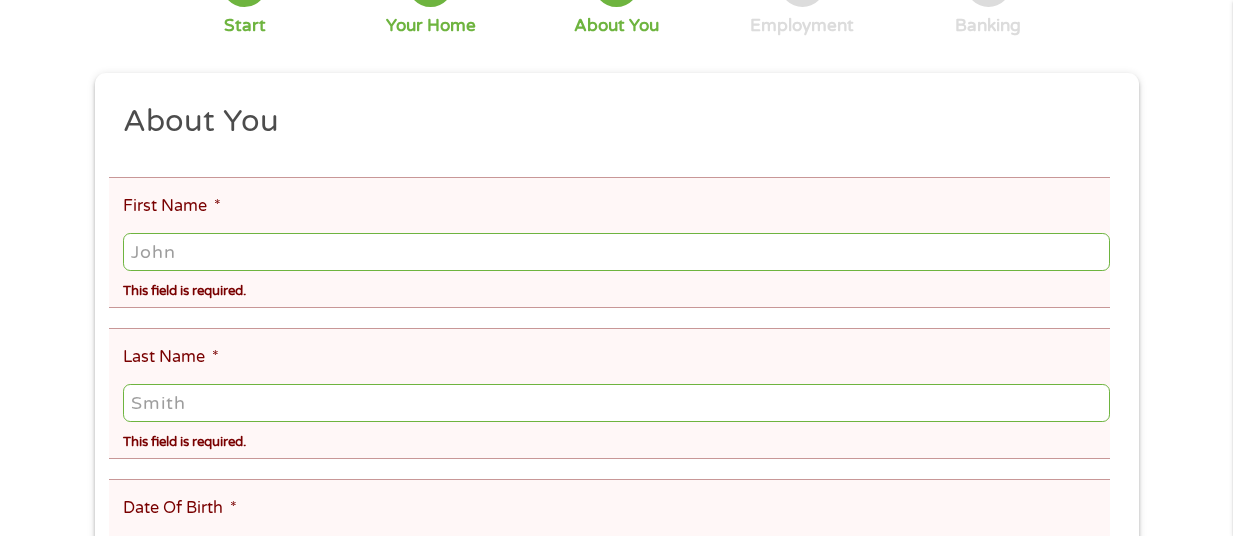 scroll, scrollTop: 135, scrollLeft: 0, axis: vertical 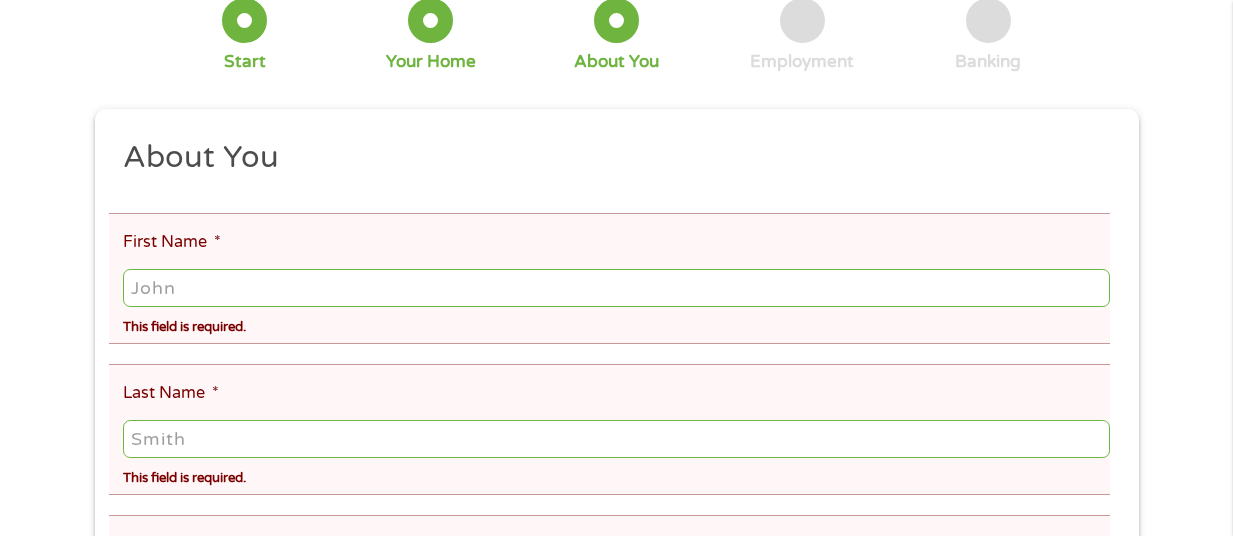 click on "First Name *" at bounding box center (616, 288) 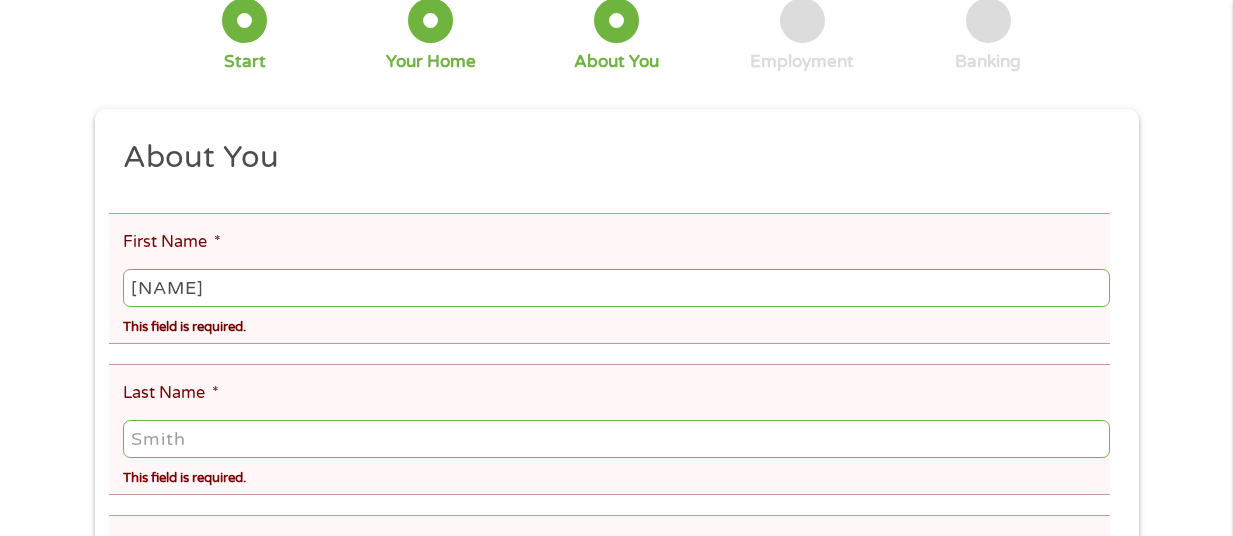 type on "[FIRST]" 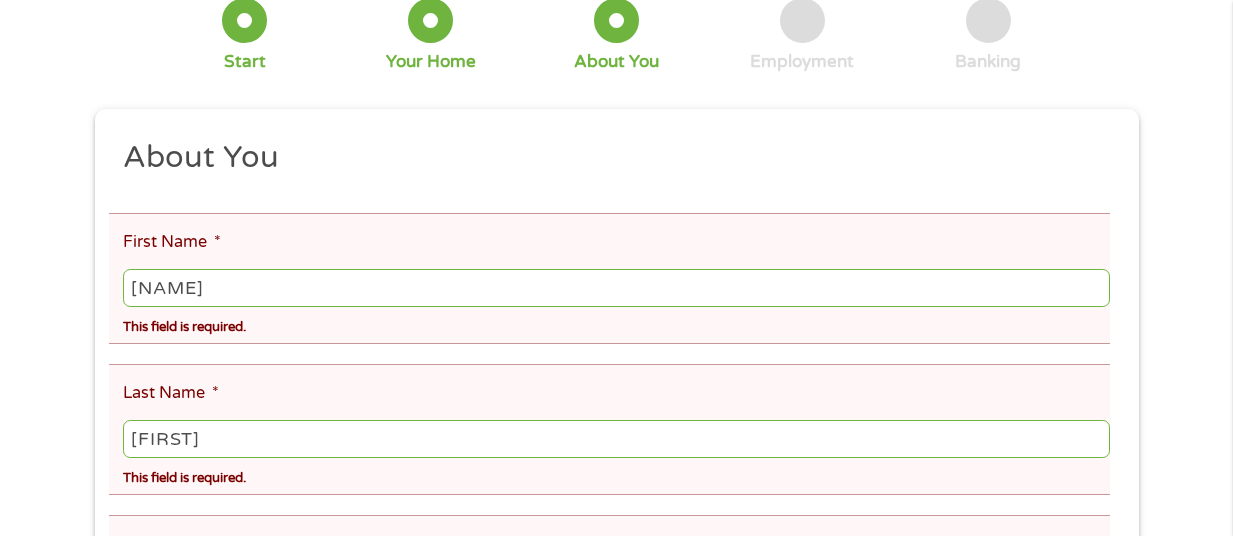 type on "[EMAIL]" 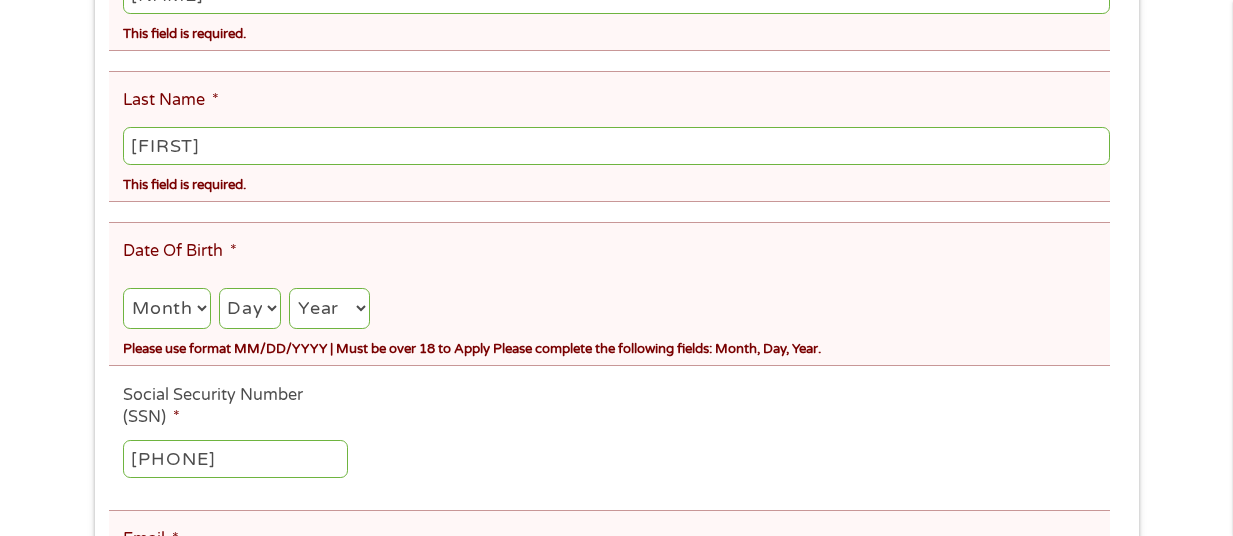 scroll, scrollTop: 502, scrollLeft: 0, axis: vertical 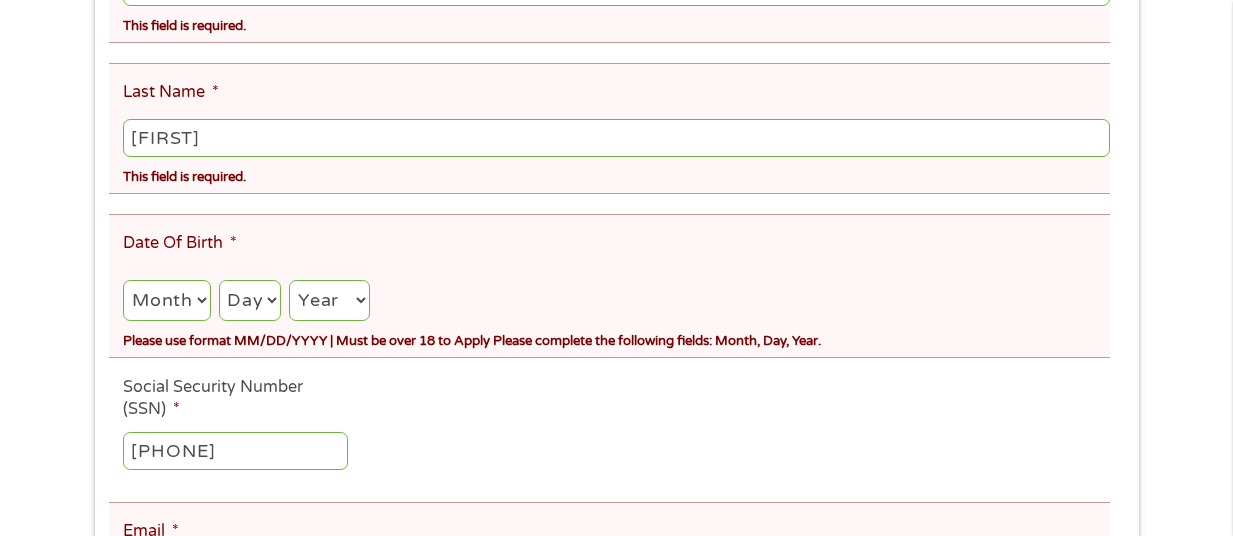 click on "Month 1 2 3 4 5 6 7 8 9 10 11 12" at bounding box center [166, 300] 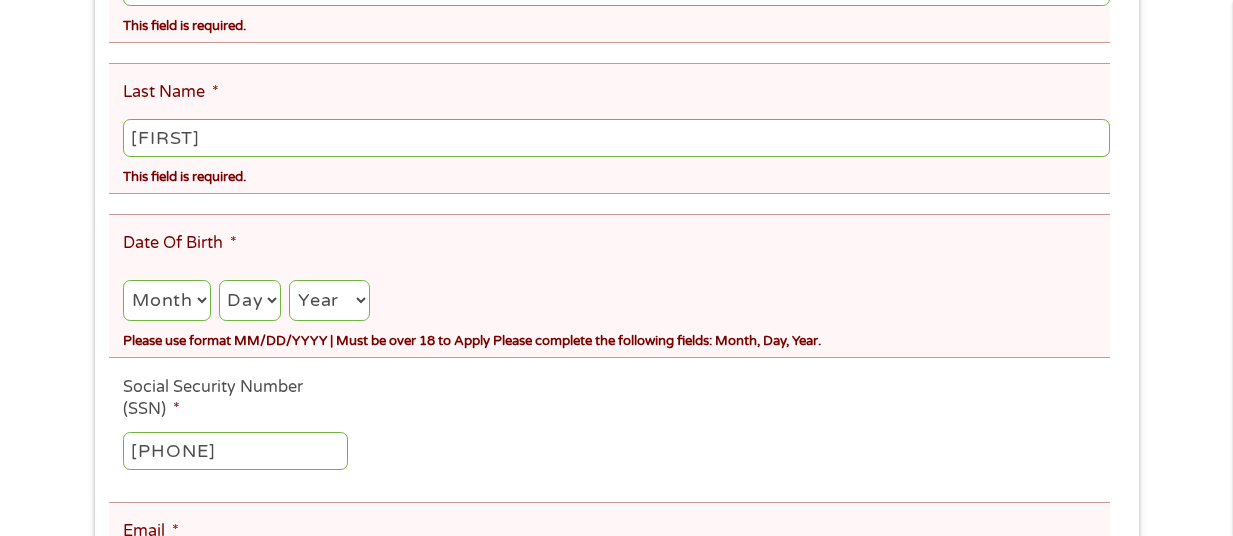 select on "2" 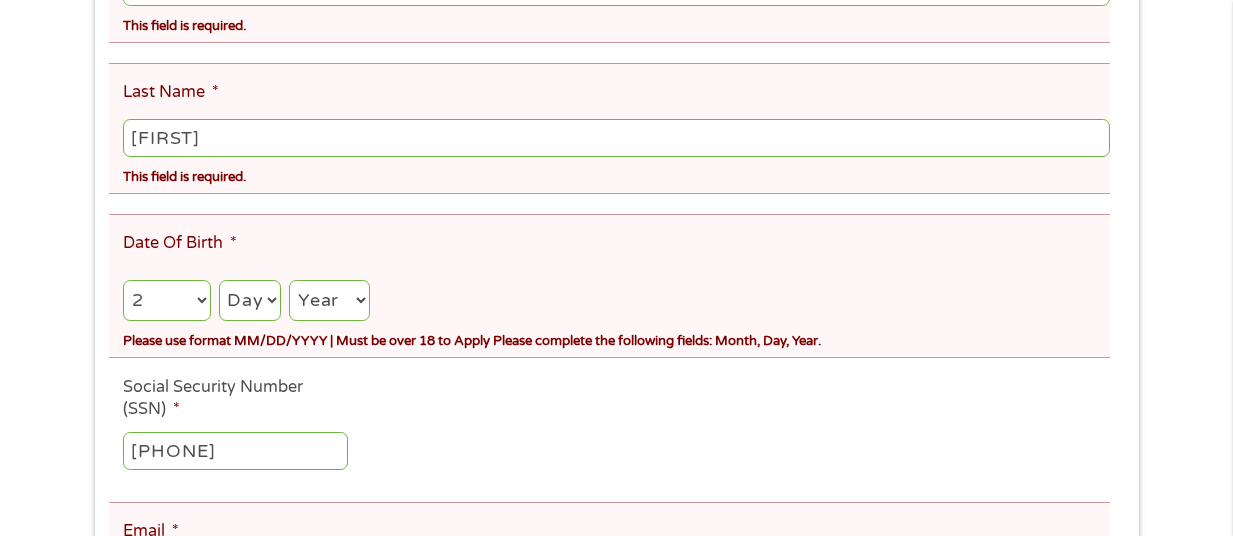 click on "Day 1 2 3 4 5 6 7 8 9 10 11 12 13 14 15 16 17 18 19 20 21 22 23 24 25 26 27 28 29 30 31" at bounding box center (250, 300) 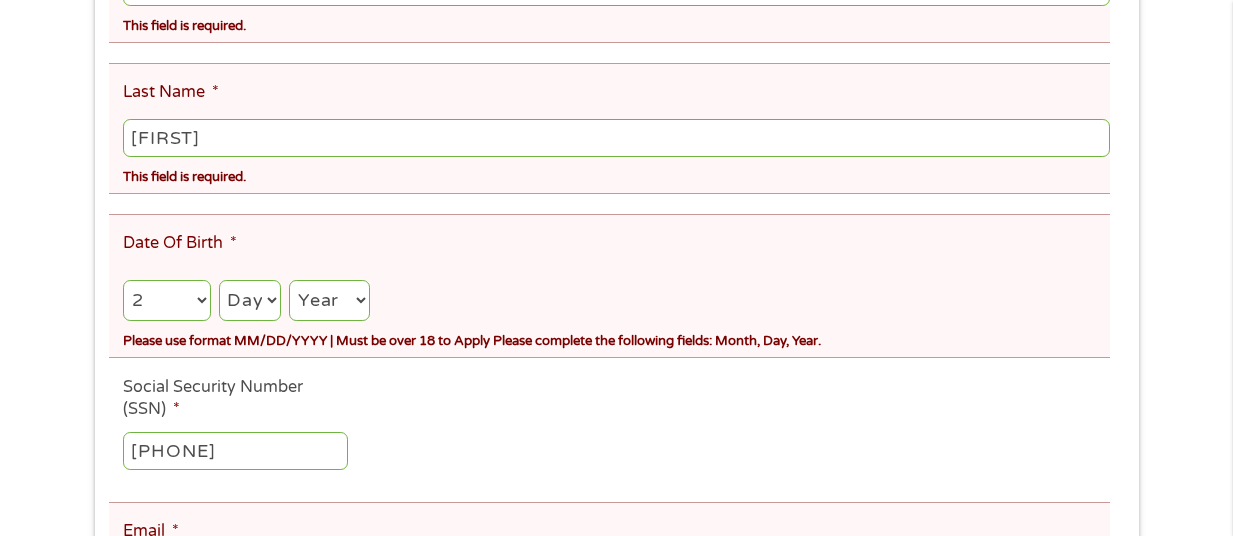 select on "23" 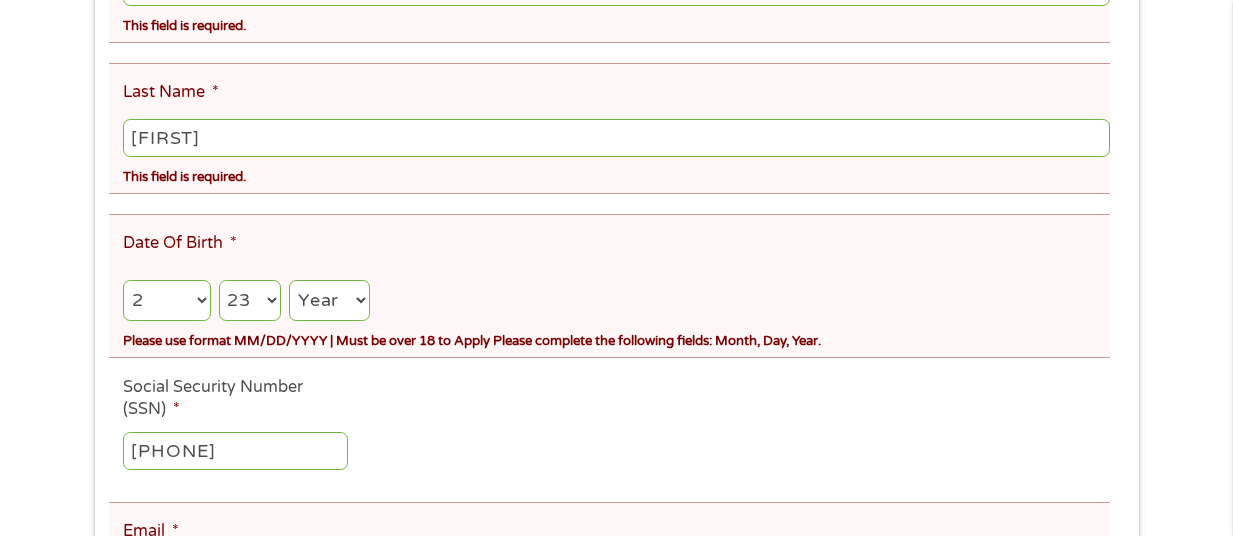 click on "Year 2007 2006 2005 2004 2003 2002 2001 2000 1999 1998 1997 1996 1995 1994 1993 1992 1991 1990 1989 1988 1987 1986 1985 1984 1983 1982 1981 1980 1979 1978 1977 1976 1975 1974 1973 1972 1971 1970 1969 1968 1967 1966 1965 1964 1963 1962 1961 1960 1959 1958 1957 1956 1955 1954 1953 1952 1951 1950 1949 1948 1947 1946 1945 1944 1943 1942 1941 1940 1939 1938 1937 1936 1935 1934 1933 1932 1931 1930 1929 1928 1927 1926 1925 1924 1923 1922 1921 1920" at bounding box center [329, 300] 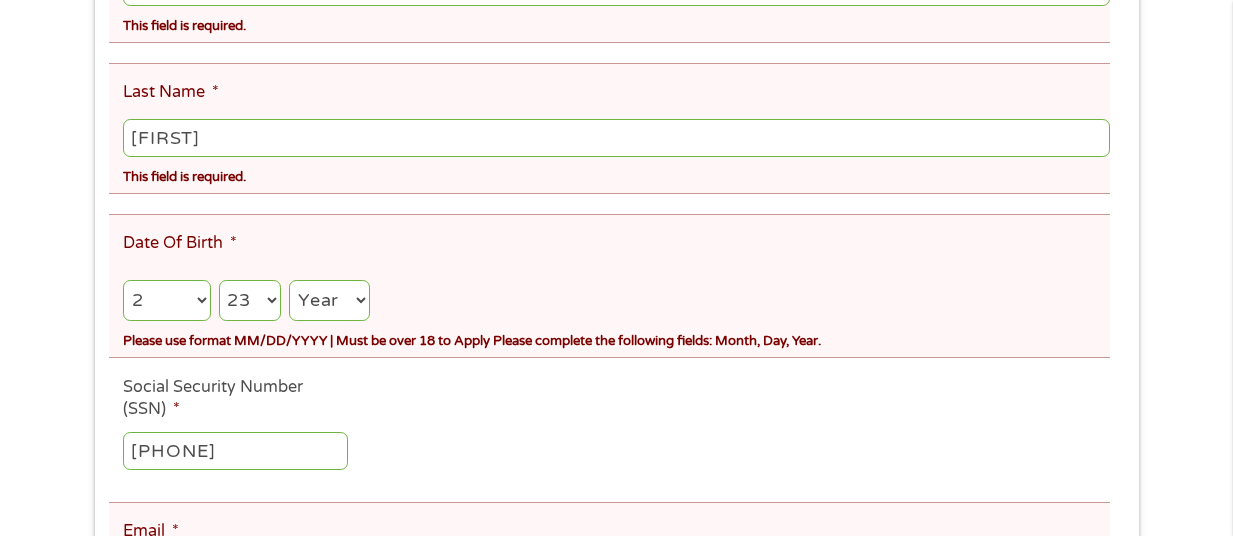 select on "1982" 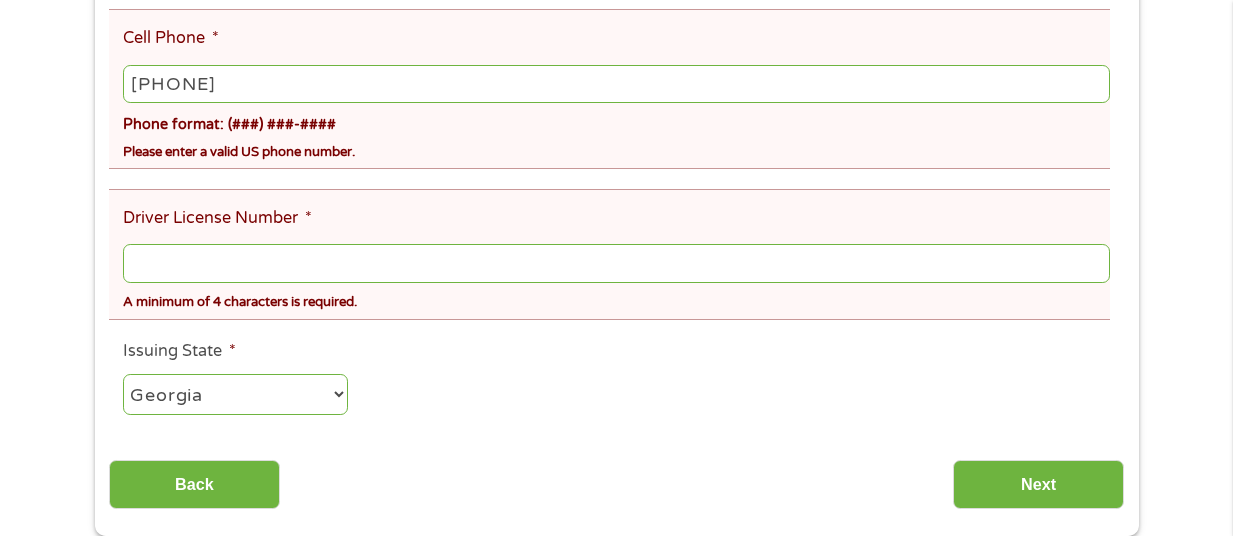 scroll, scrollTop: 1159, scrollLeft: 0, axis: vertical 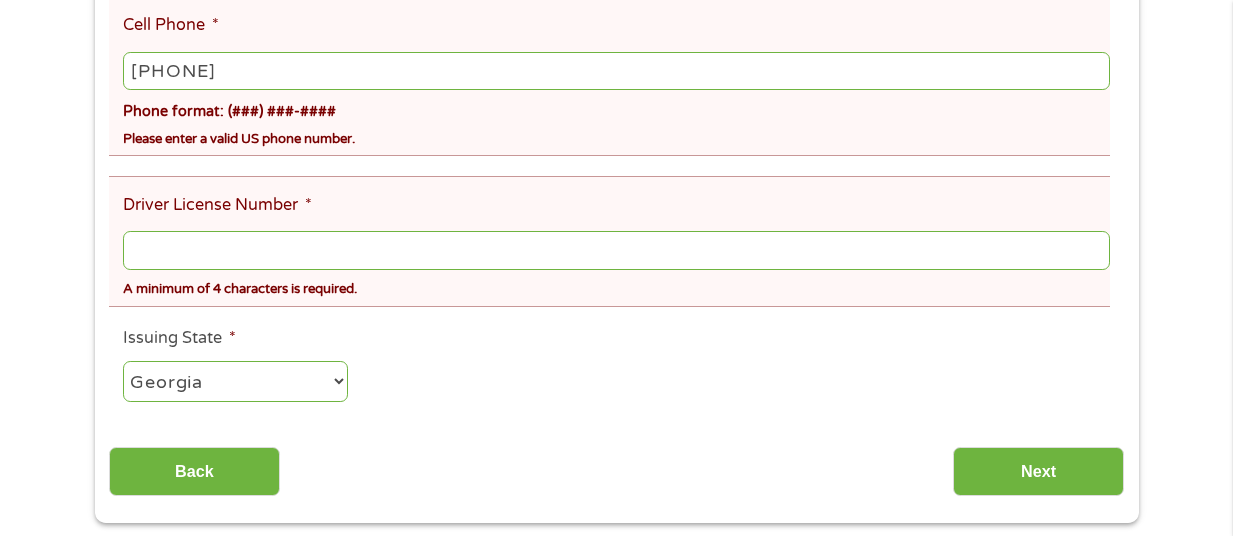 click on "Driver License Number *" at bounding box center (616, 250) 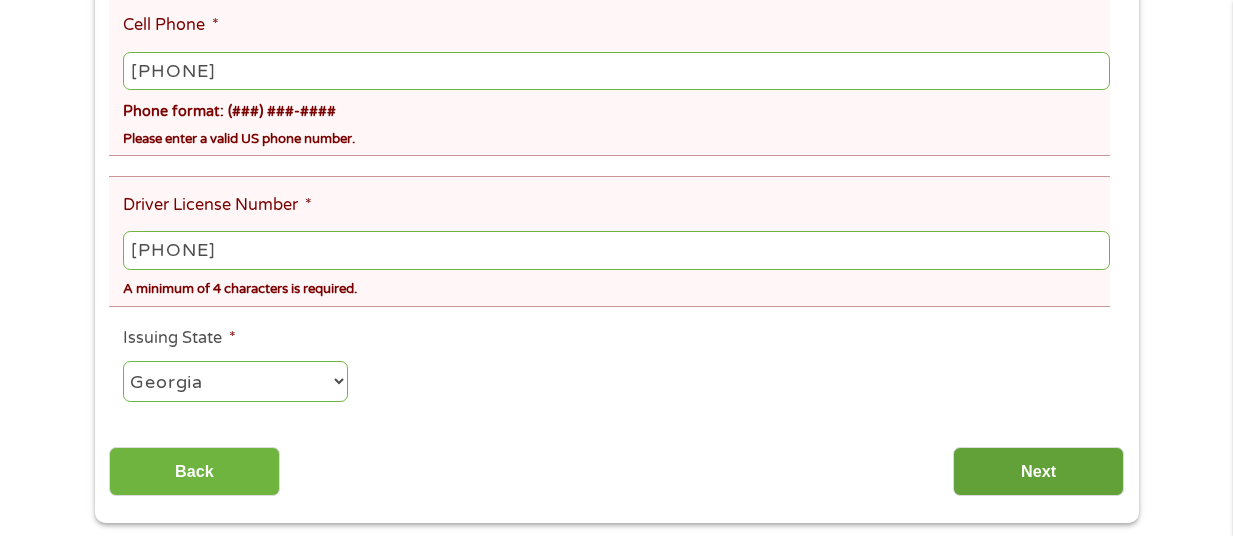 type on "[PHONE]" 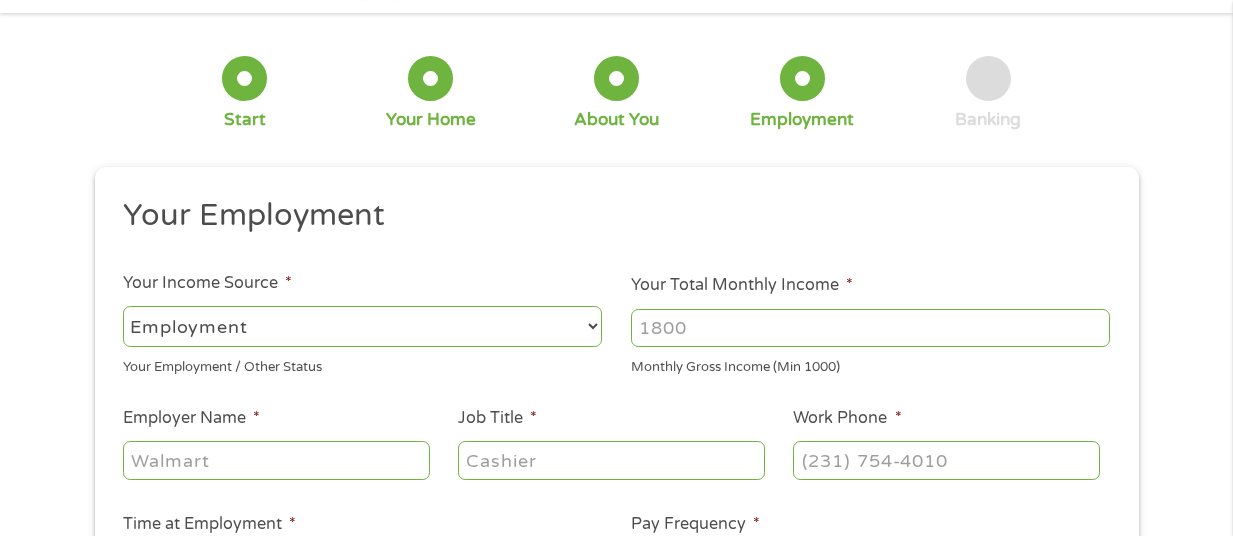 scroll, scrollTop: 80, scrollLeft: 0, axis: vertical 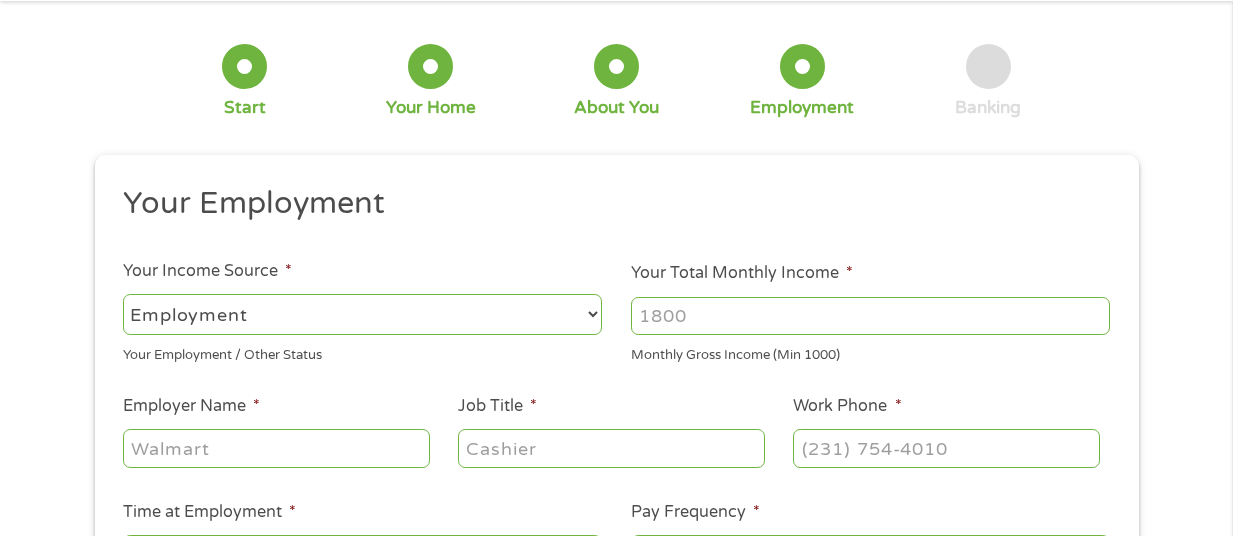 click on "Your Total Monthly Income *" at bounding box center (870, 316) 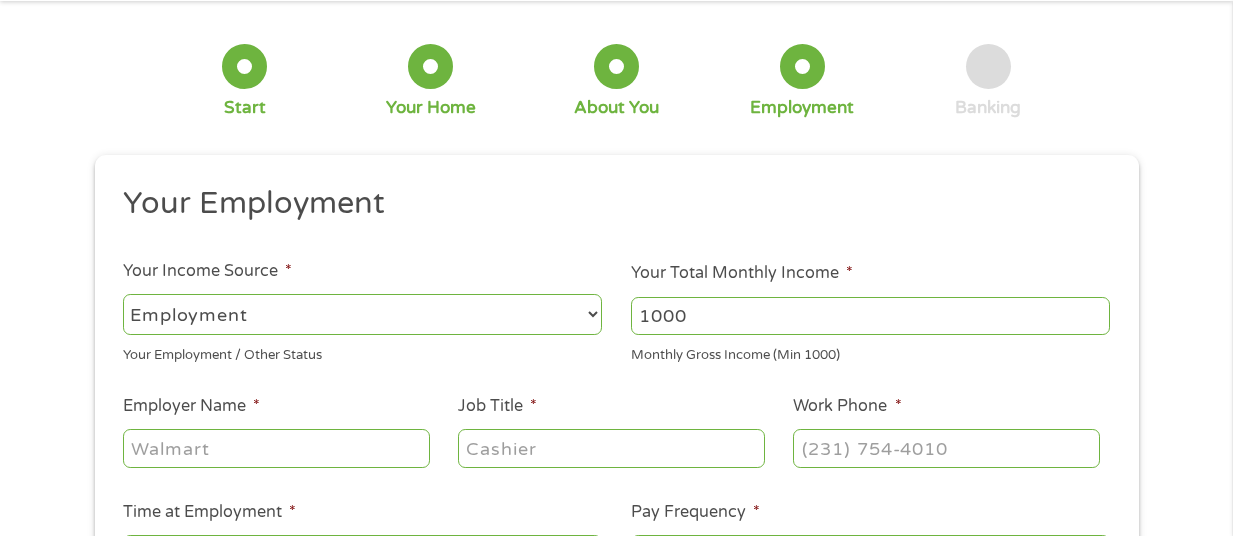click on "1000" at bounding box center (870, 316) 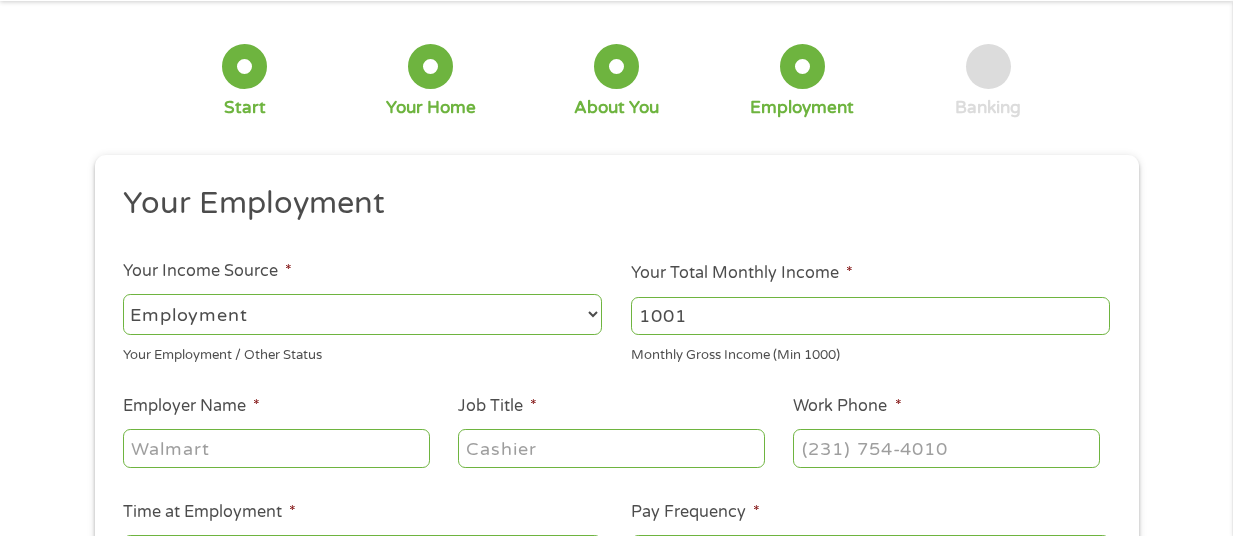 click on "1001" at bounding box center (870, 316) 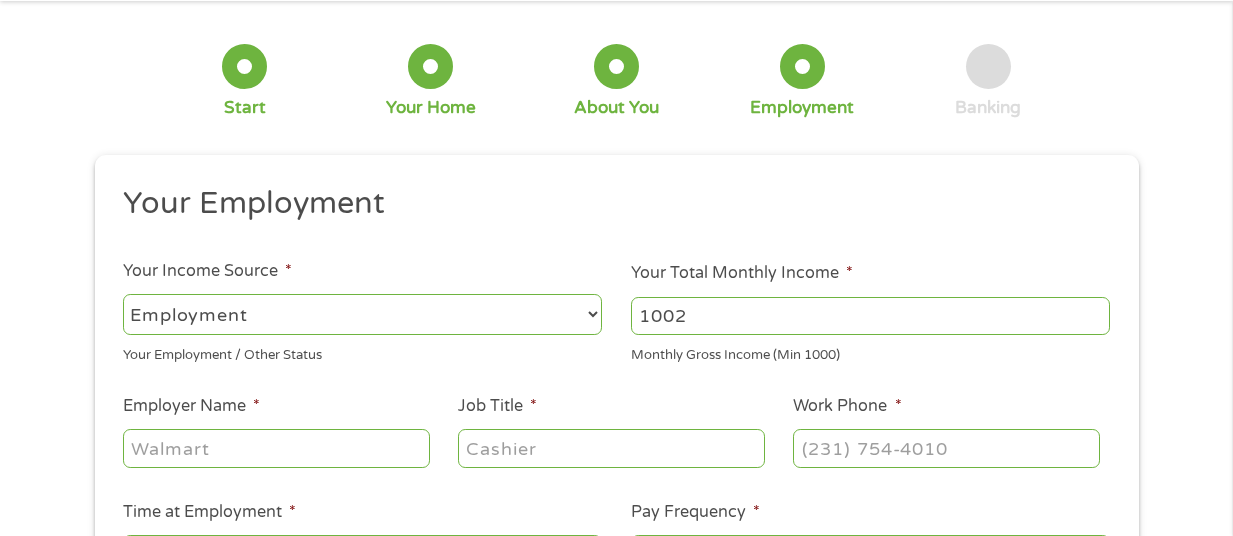 click on "1002" at bounding box center (870, 316) 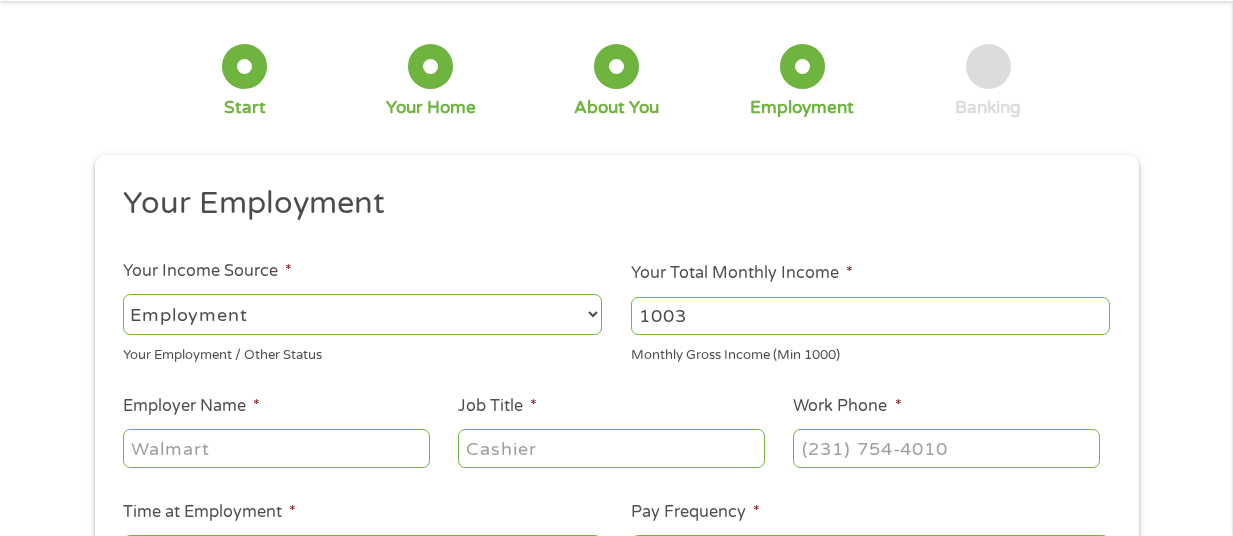 click on "1003" at bounding box center [870, 316] 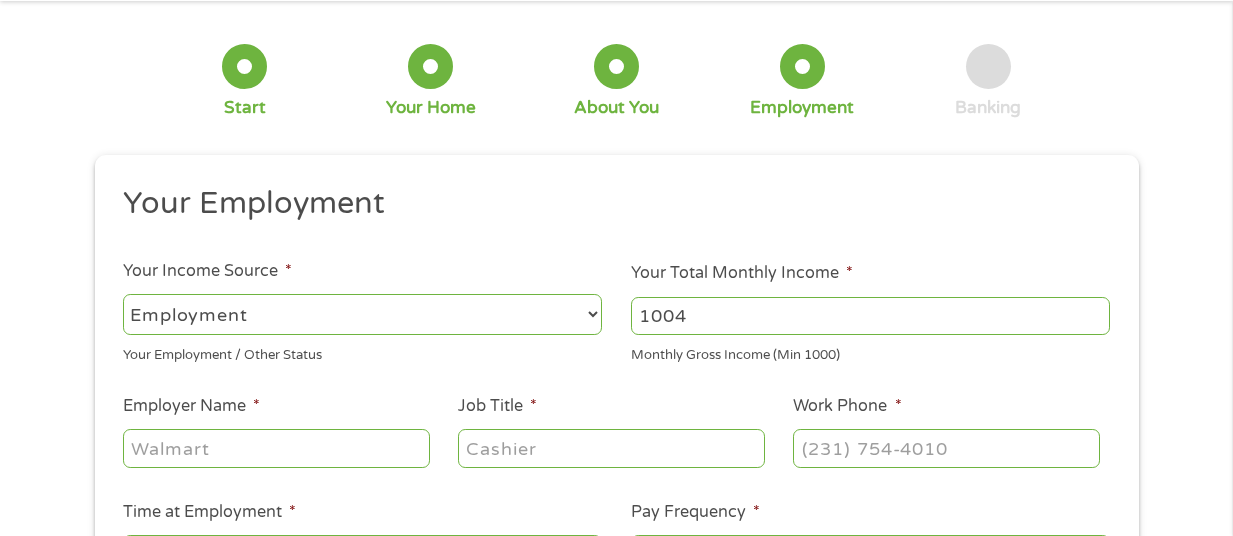 click on "1004" at bounding box center (870, 316) 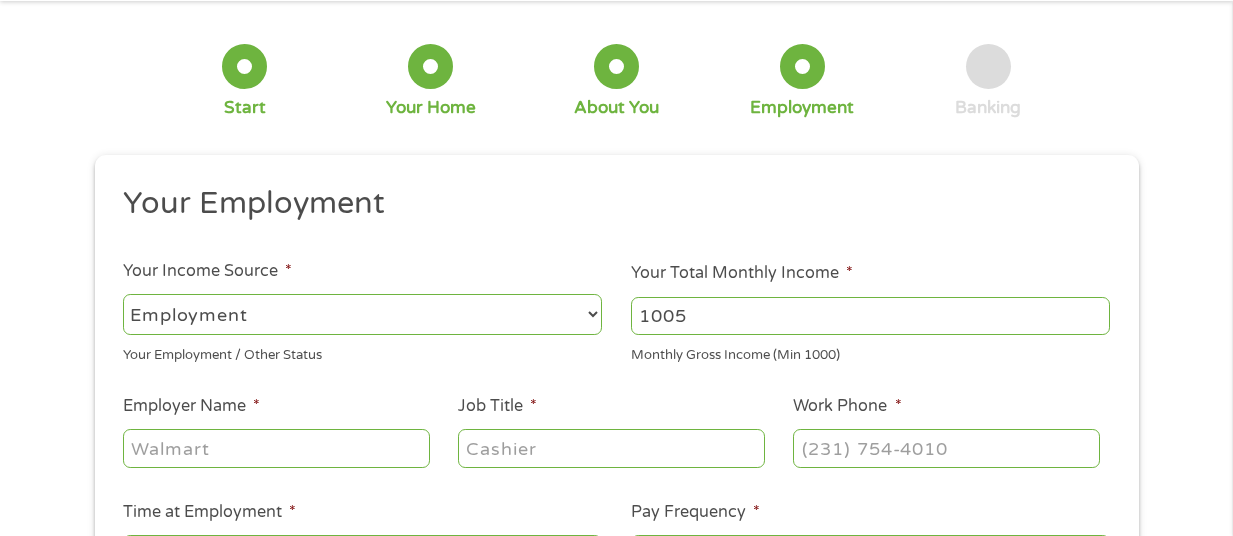 click on "1005" at bounding box center [870, 316] 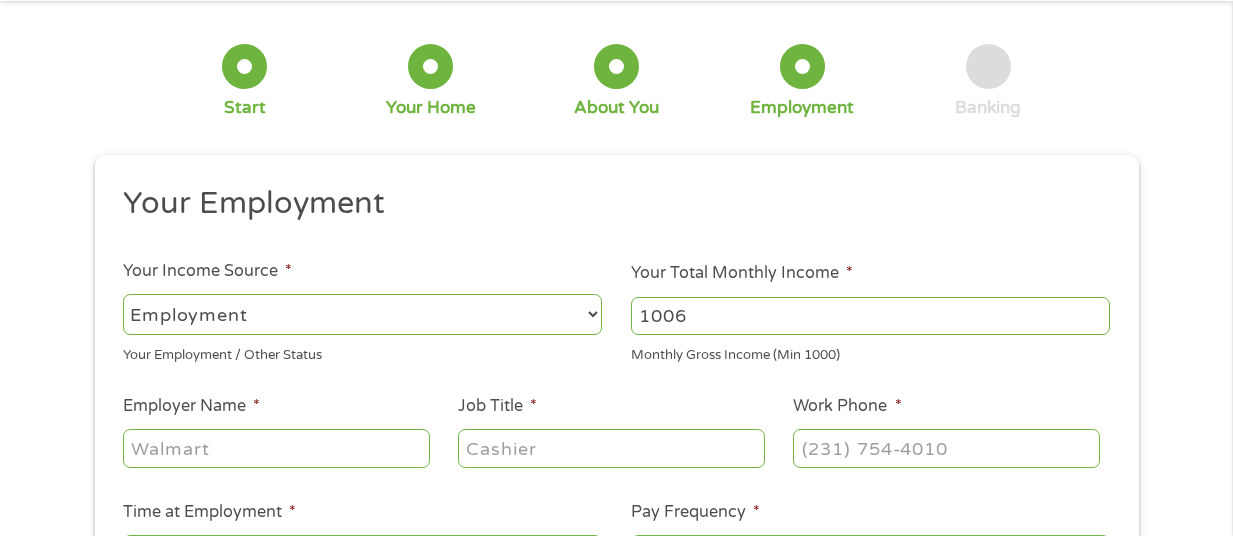 click on "1006" at bounding box center (870, 316) 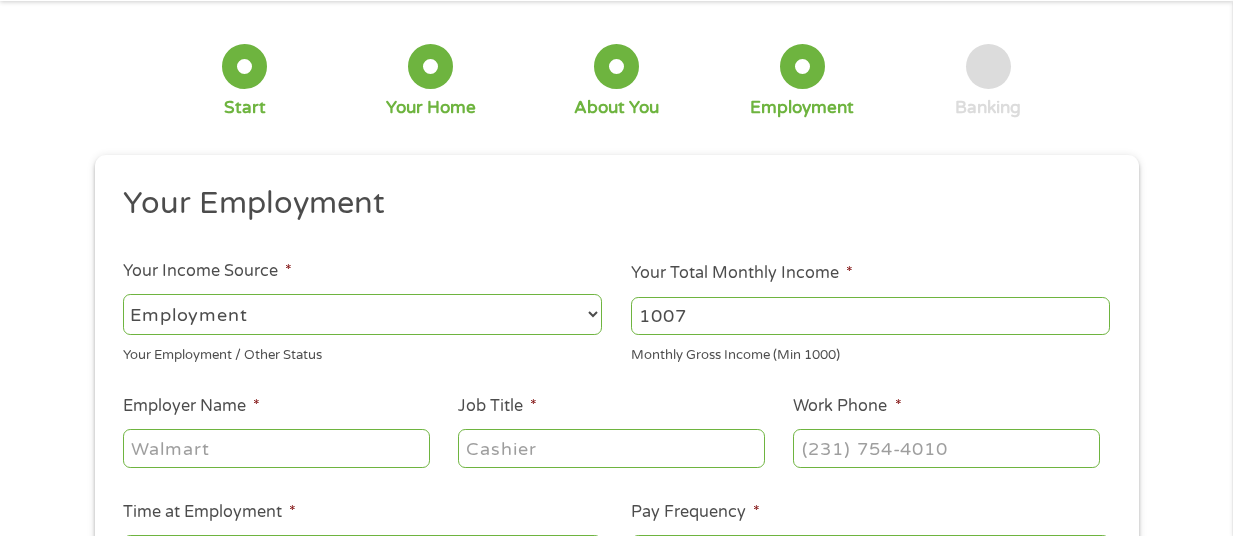 click on "1007" at bounding box center (870, 316) 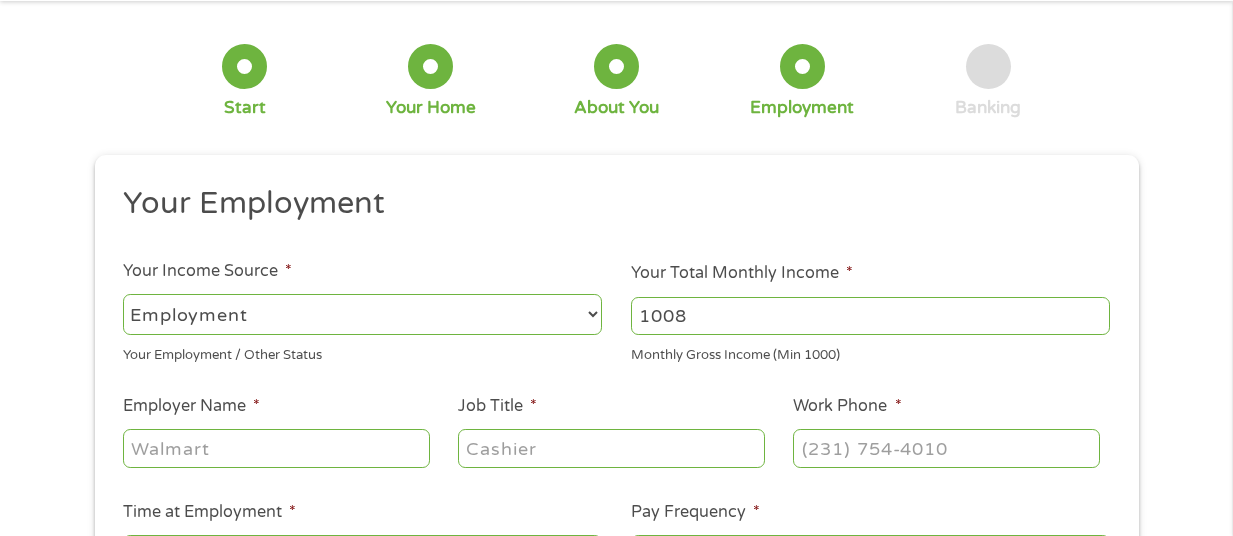 click on "1008" at bounding box center (870, 316) 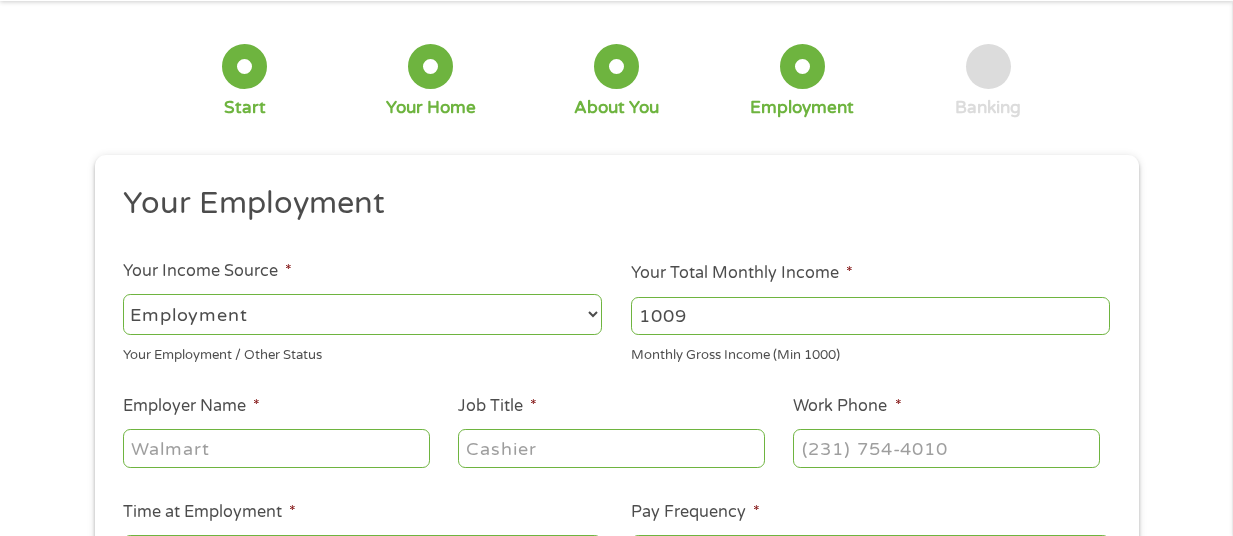click on "1009" at bounding box center [870, 316] 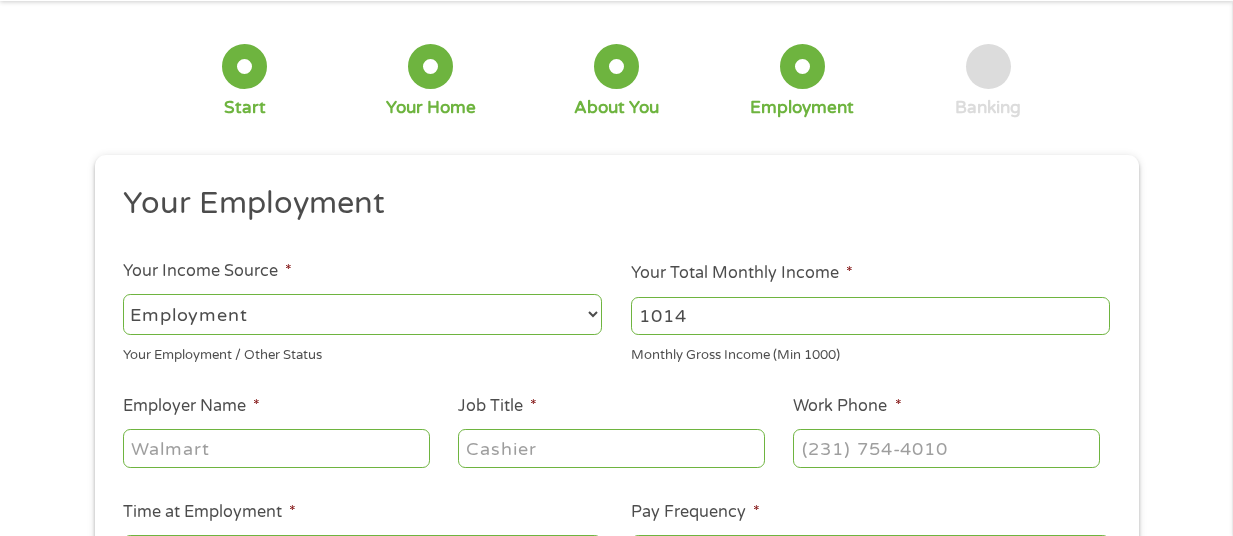 click on "1014" at bounding box center (870, 316) 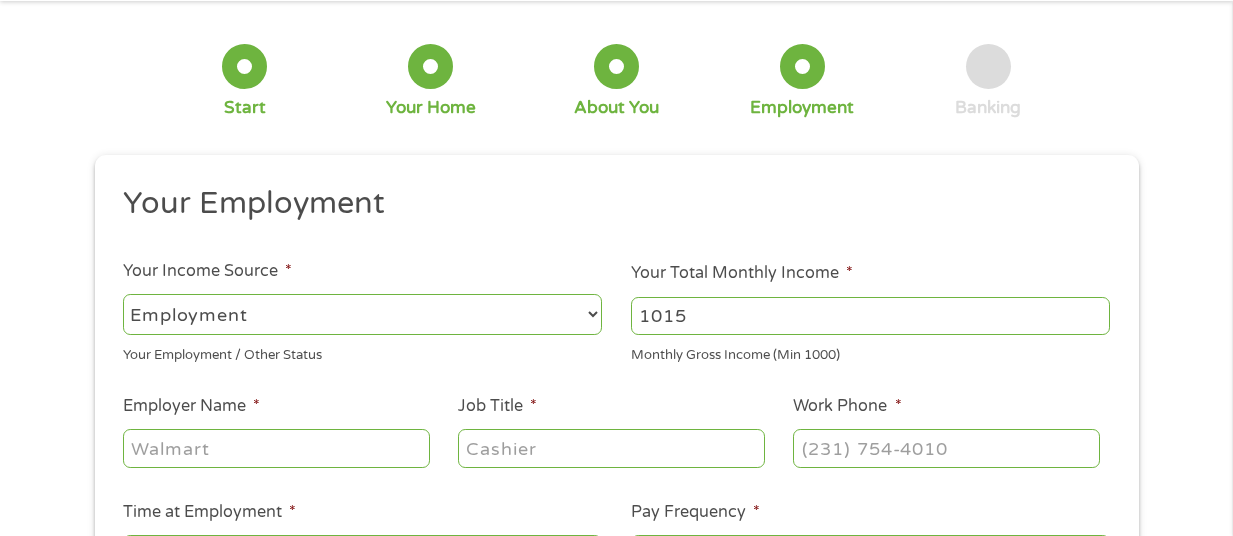 click on "1015" at bounding box center (870, 316) 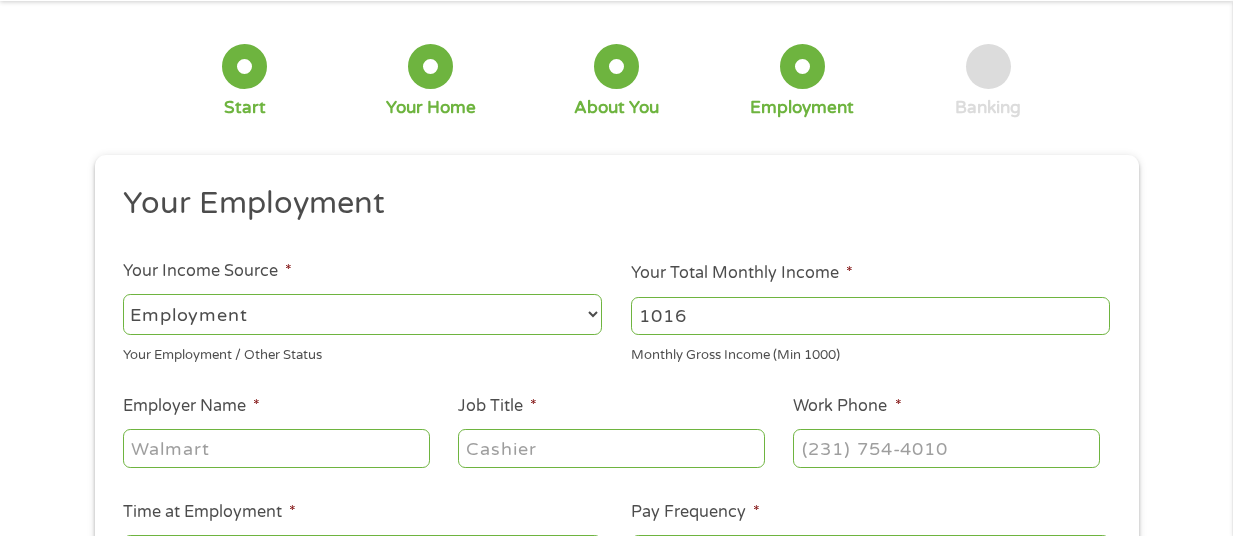 click on "1016" at bounding box center [870, 316] 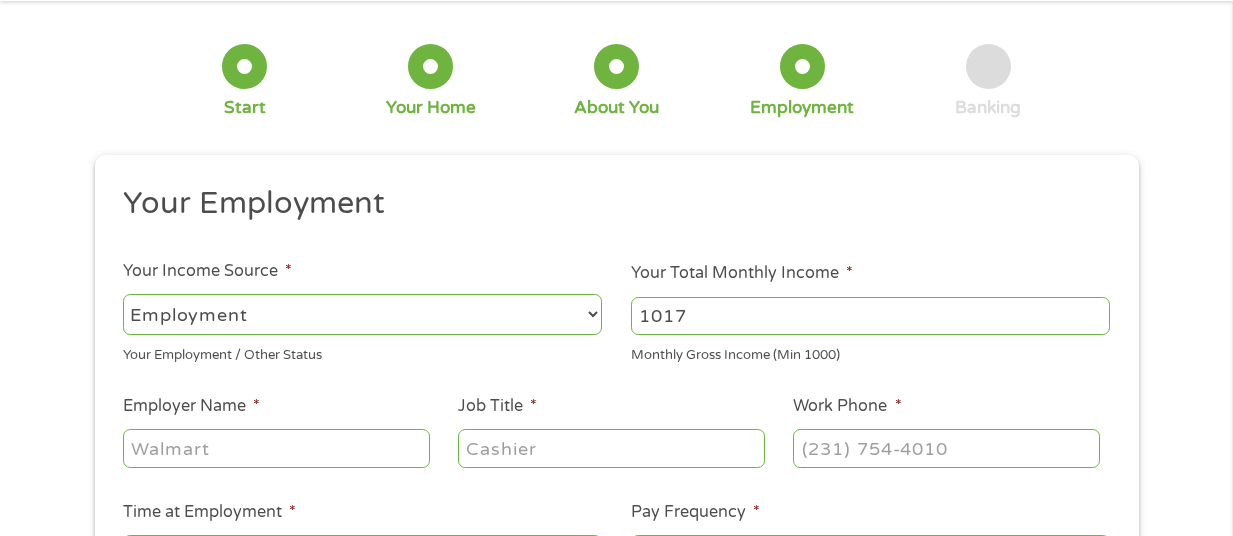 click on "1017" at bounding box center [870, 316] 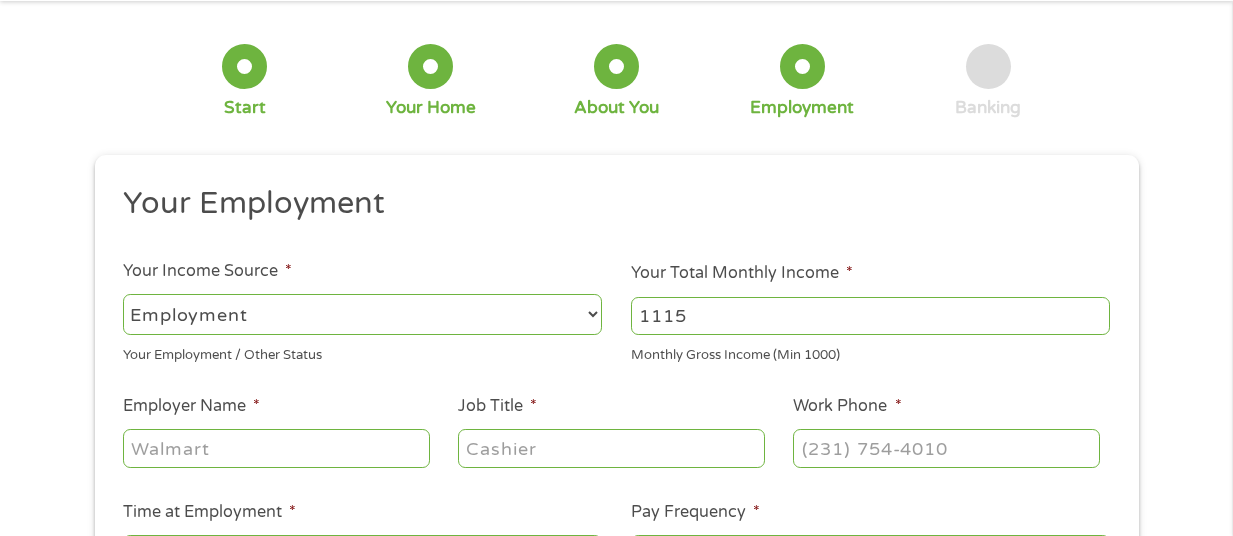click on "1115" at bounding box center [870, 316] 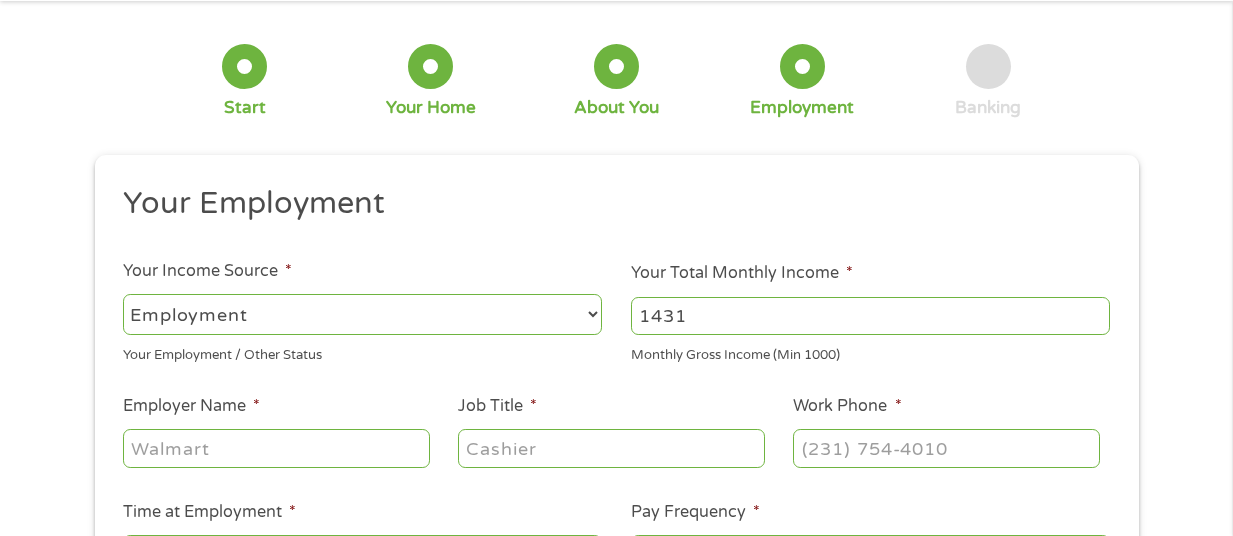 click on "1431" at bounding box center (870, 316) 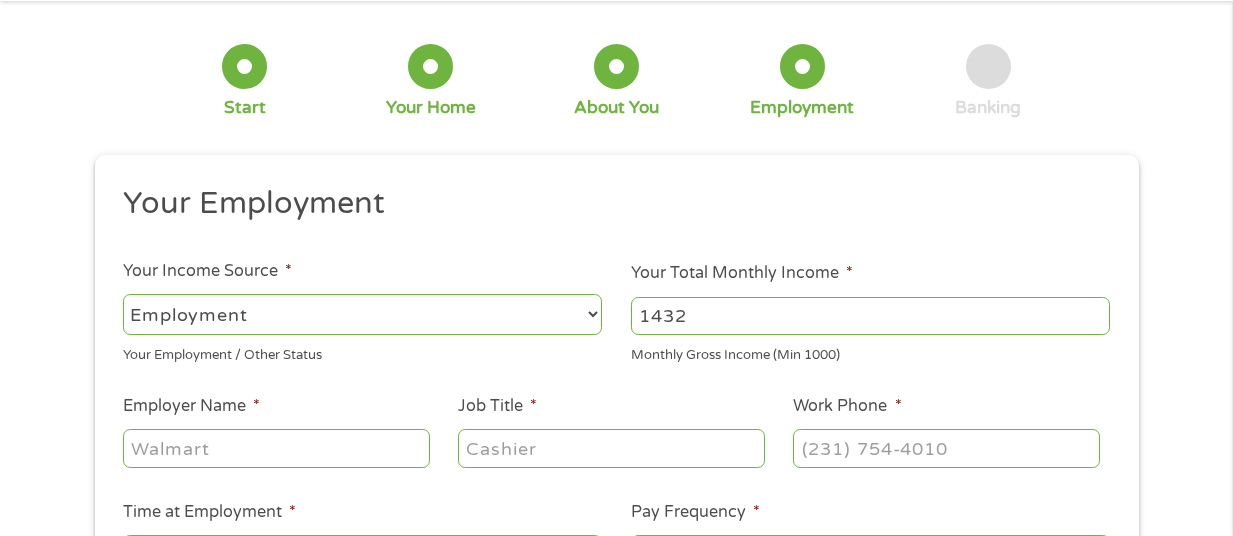 click on "1432" at bounding box center (870, 316) 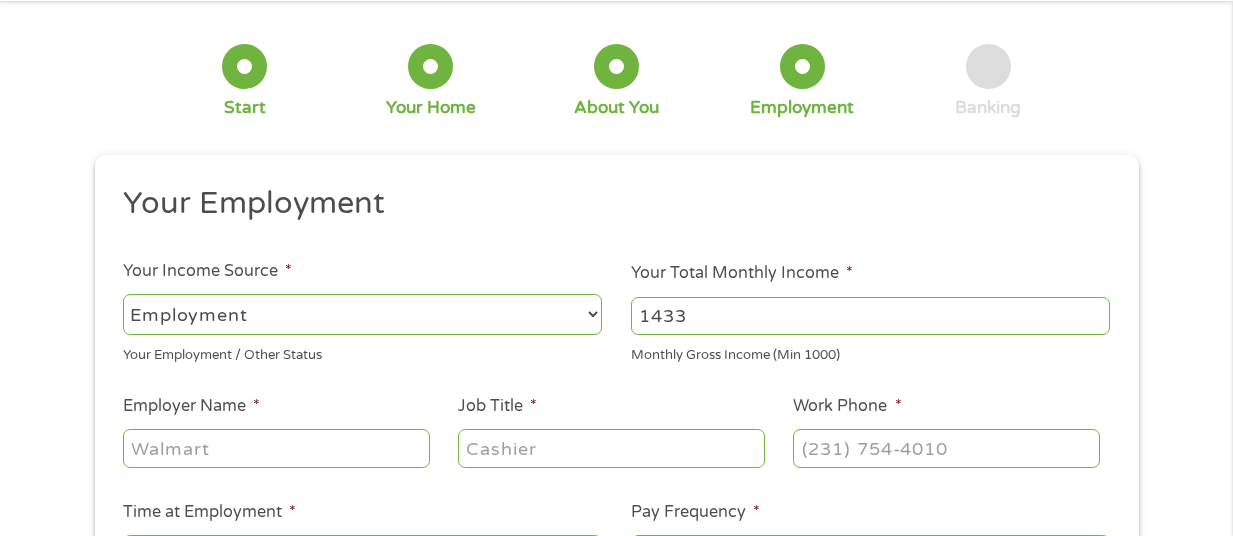 click on "1433" at bounding box center [870, 316] 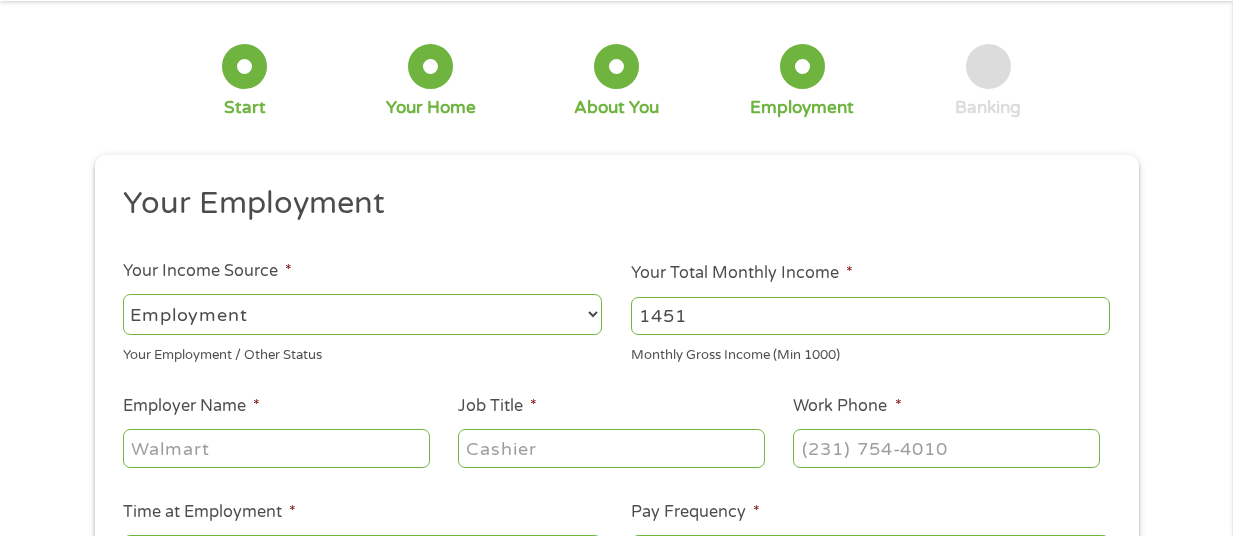click on "1451" at bounding box center (870, 316) 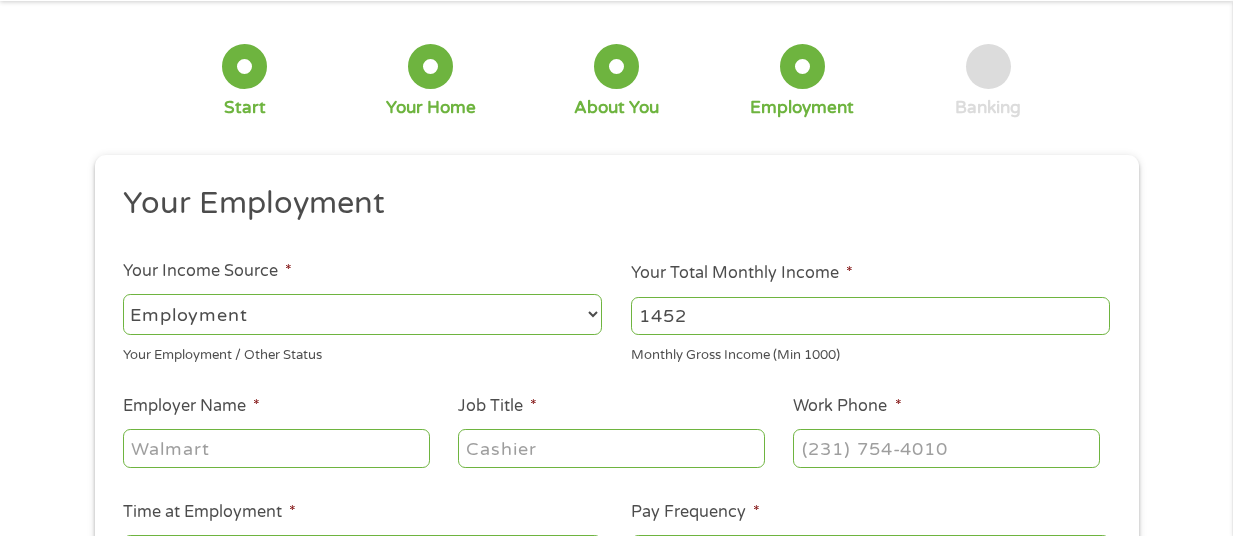 click on "1452" at bounding box center [870, 316] 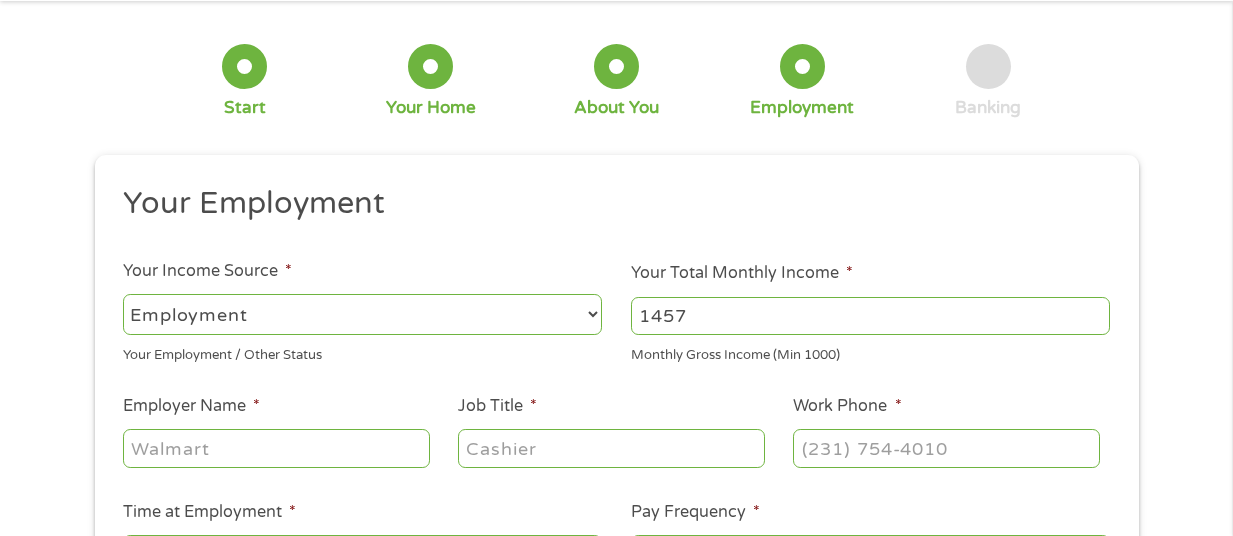 click on "1457" at bounding box center [870, 316] 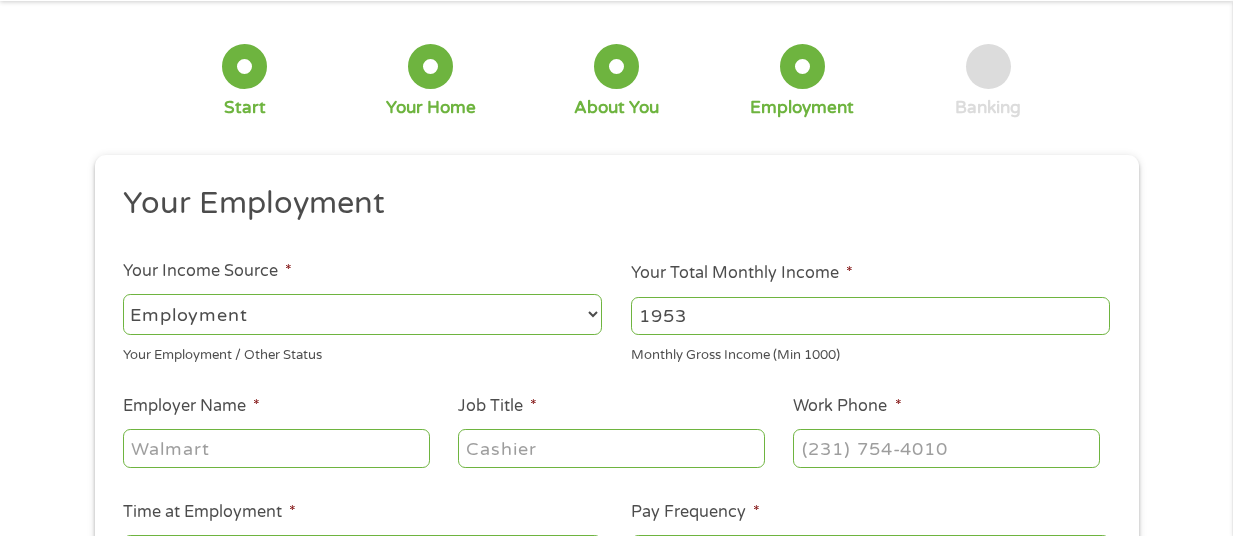 click on "1953" at bounding box center (870, 316) 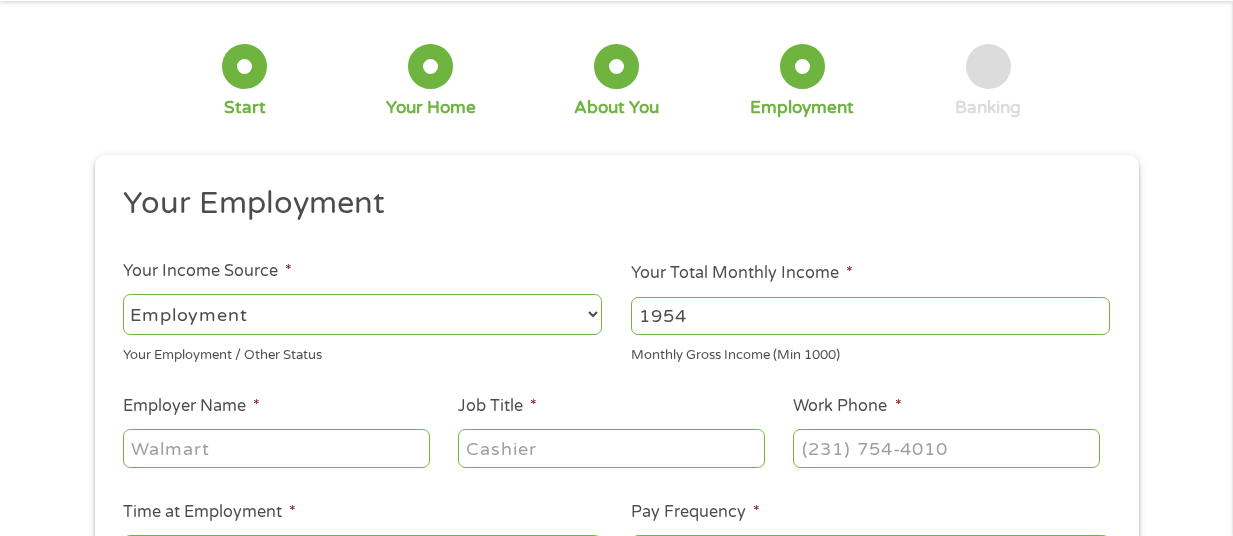 click on "1954" at bounding box center [870, 316] 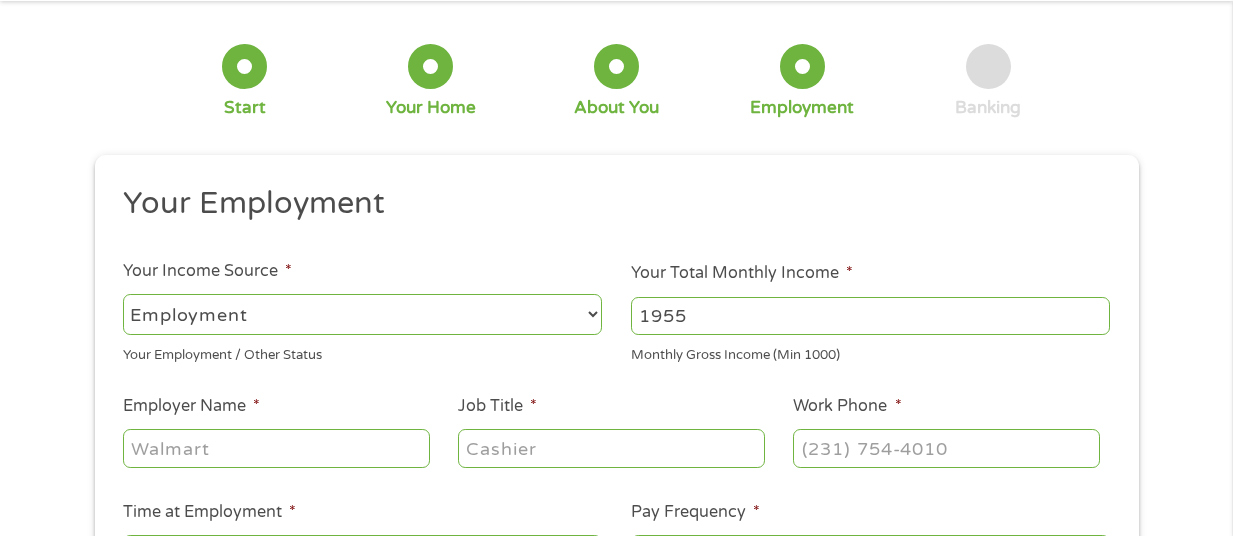 click on "1955" at bounding box center [870, 316] 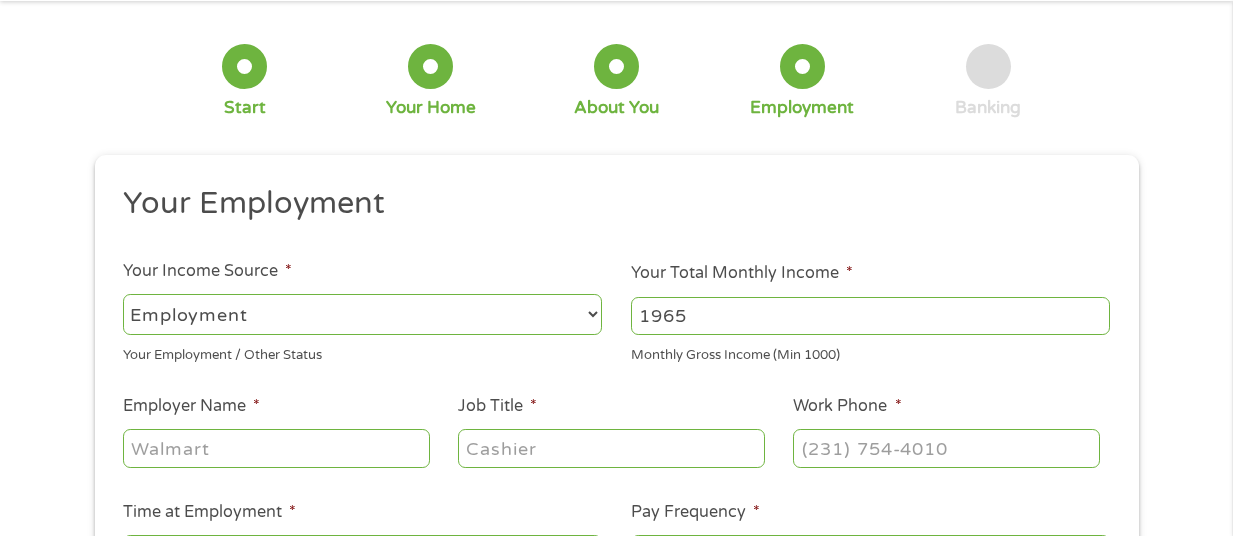 click on "1965" at bounding box center (870, 316) 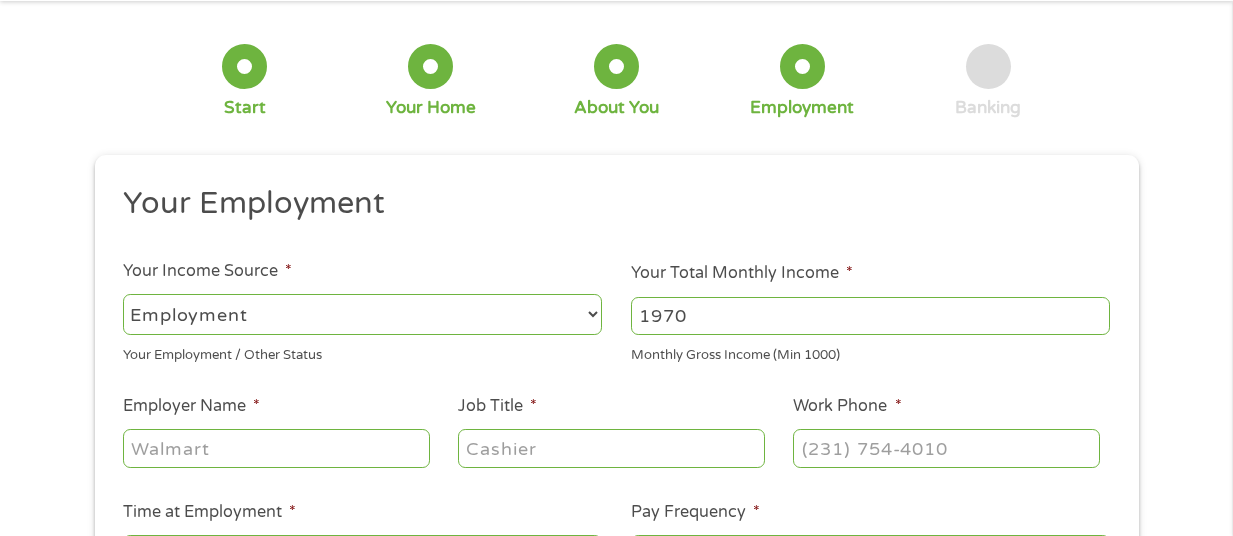 click on "1970" at bounding box center [870, 316] 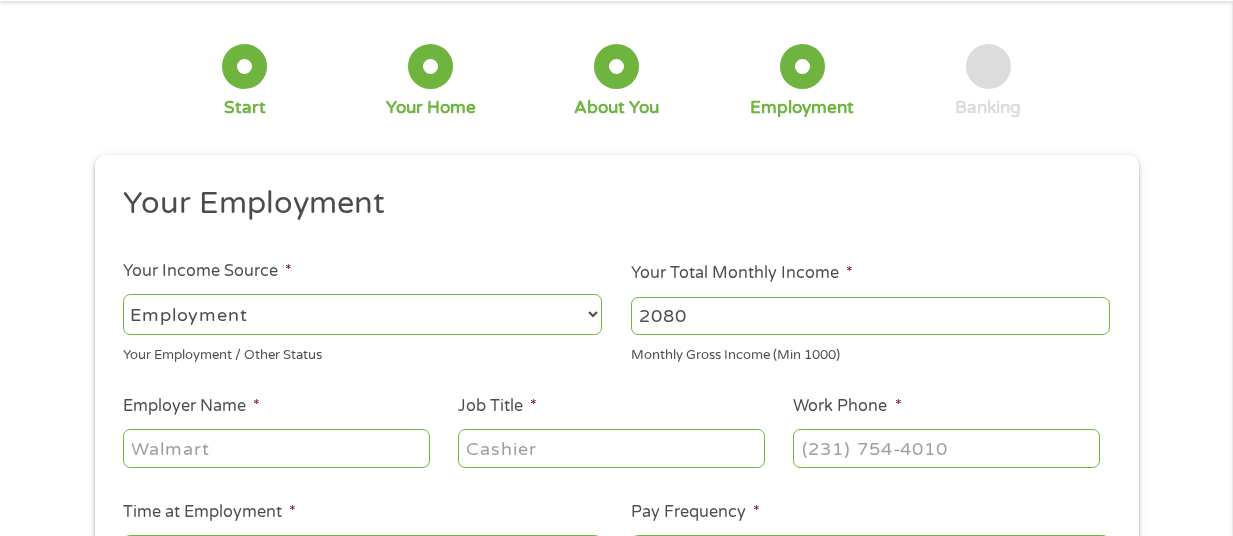 click on "2080" at bounding box center [870, 316] 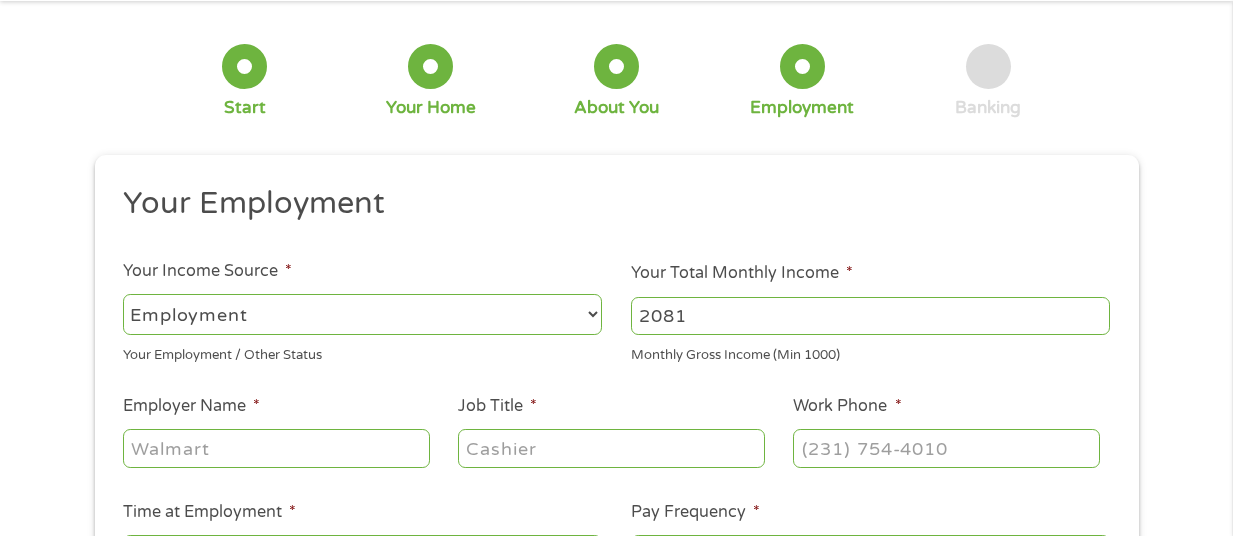 click on "2081" at bounding box center [870, 316] 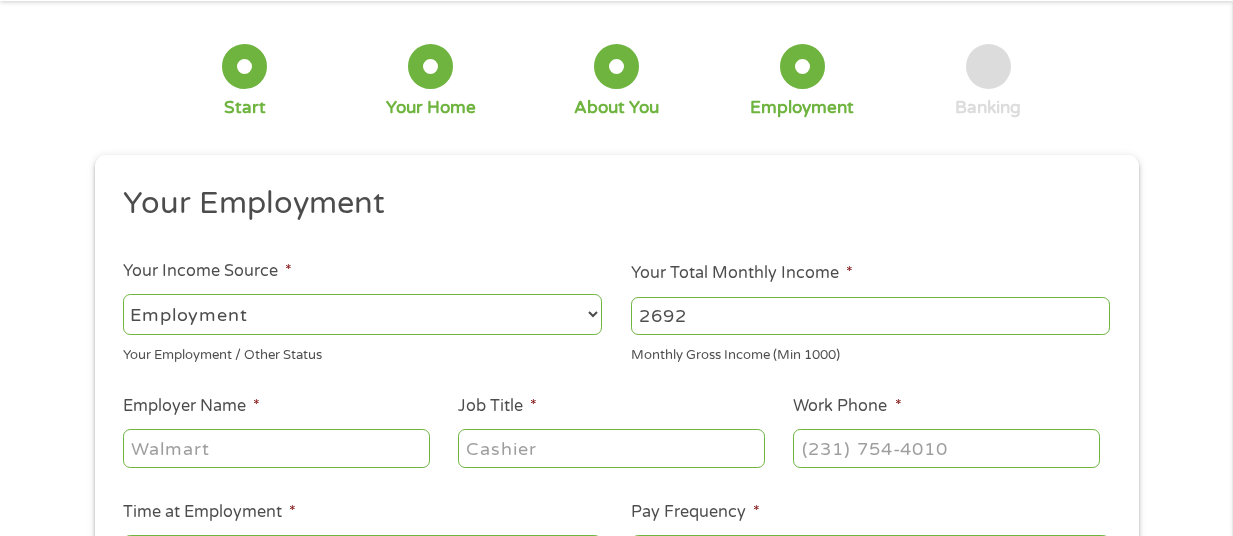 click on "2692" at bounding box center [870, 316] 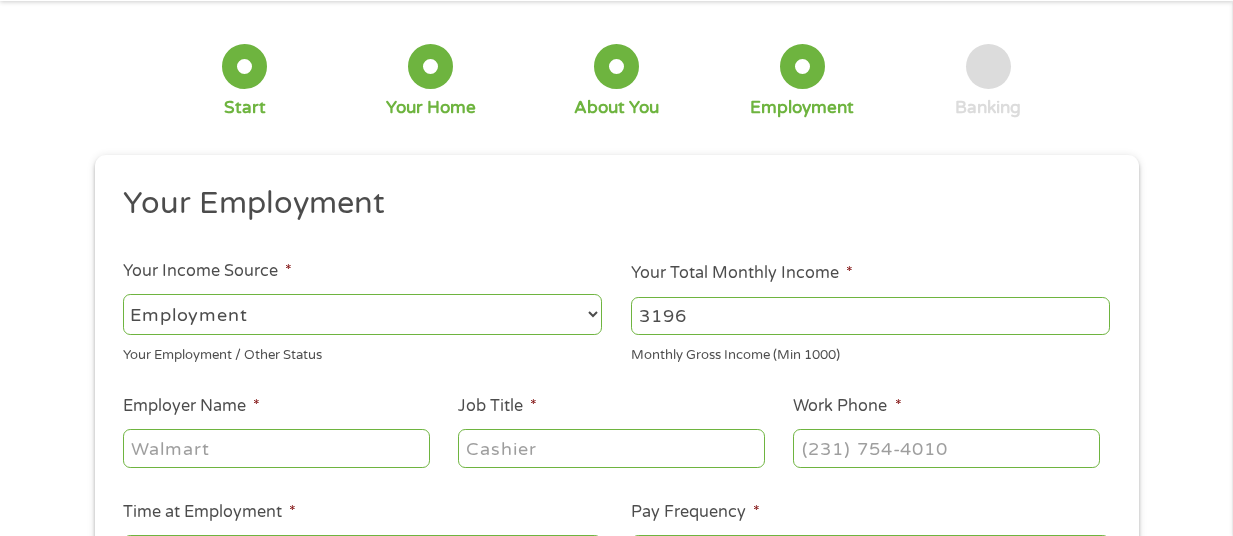 click on "3196" at bounding box center [870, 316] 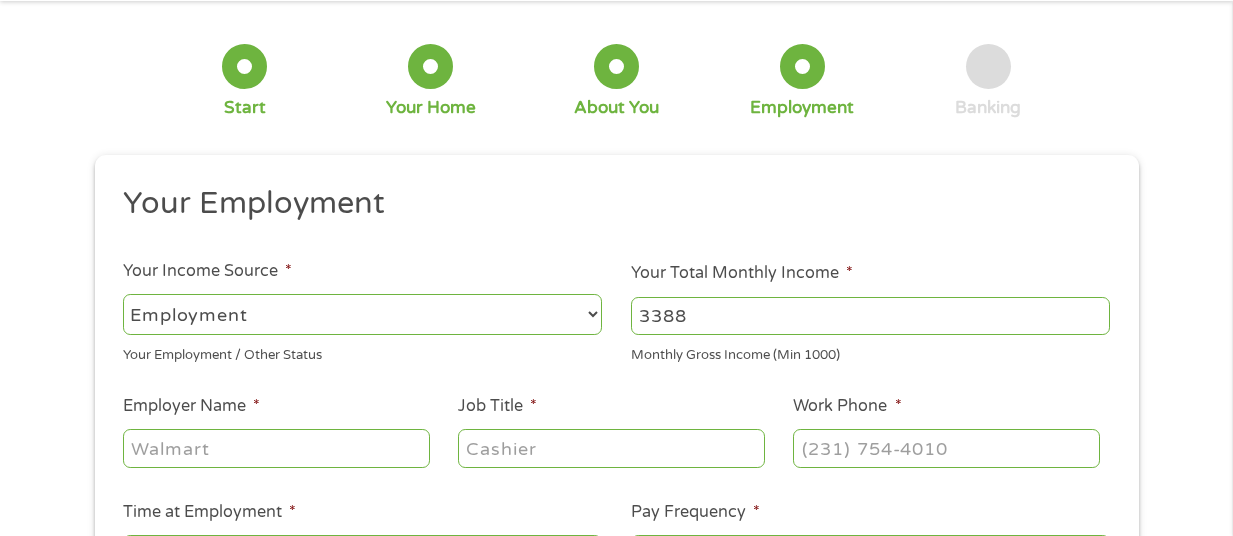 click on "3388" at bounding box center (870, 316) 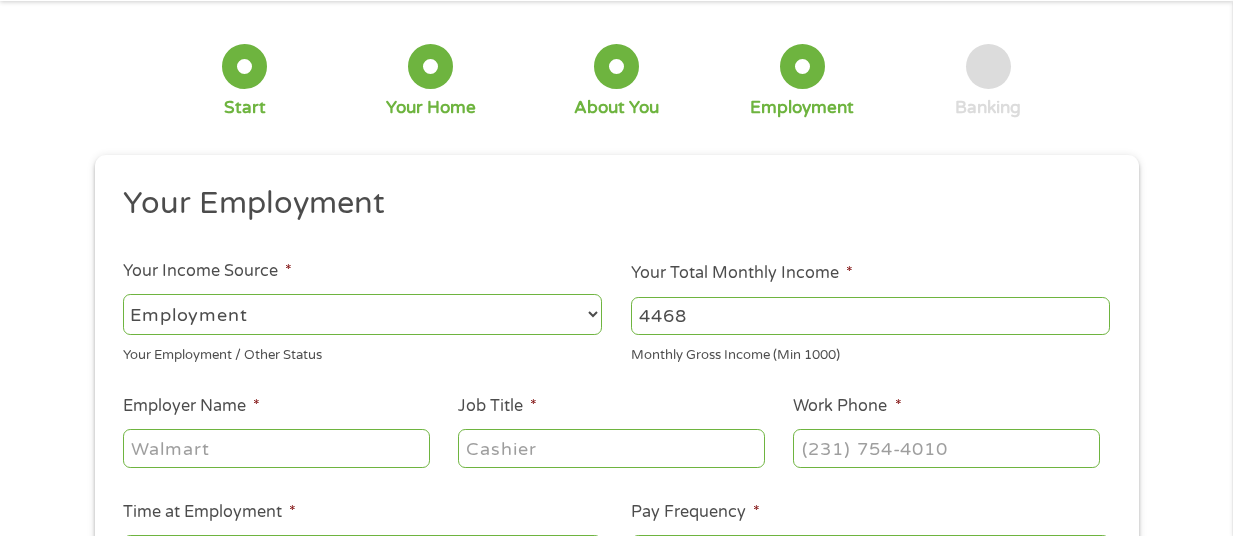 click on "4468" at bounding box center [870, 316] 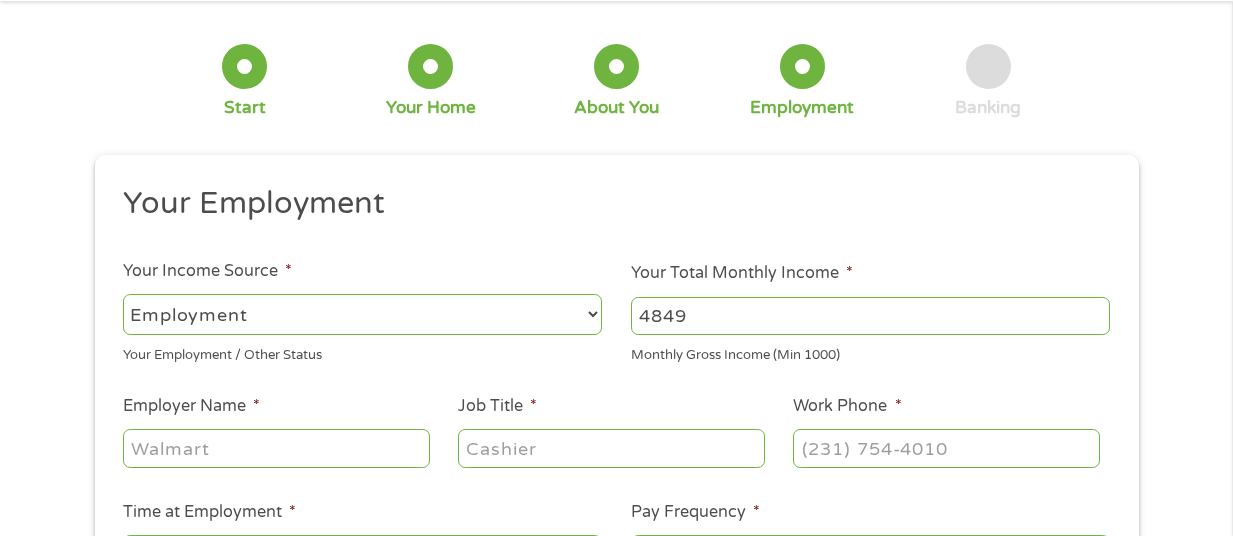 click on "4849" at bounding box center (870, 316) 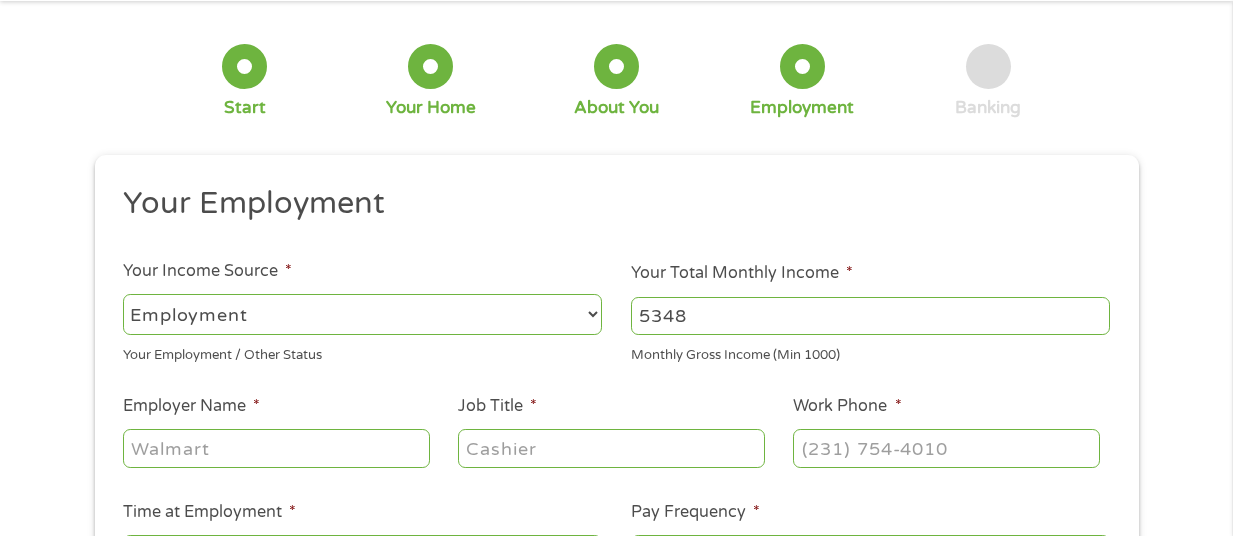 type on "5348" 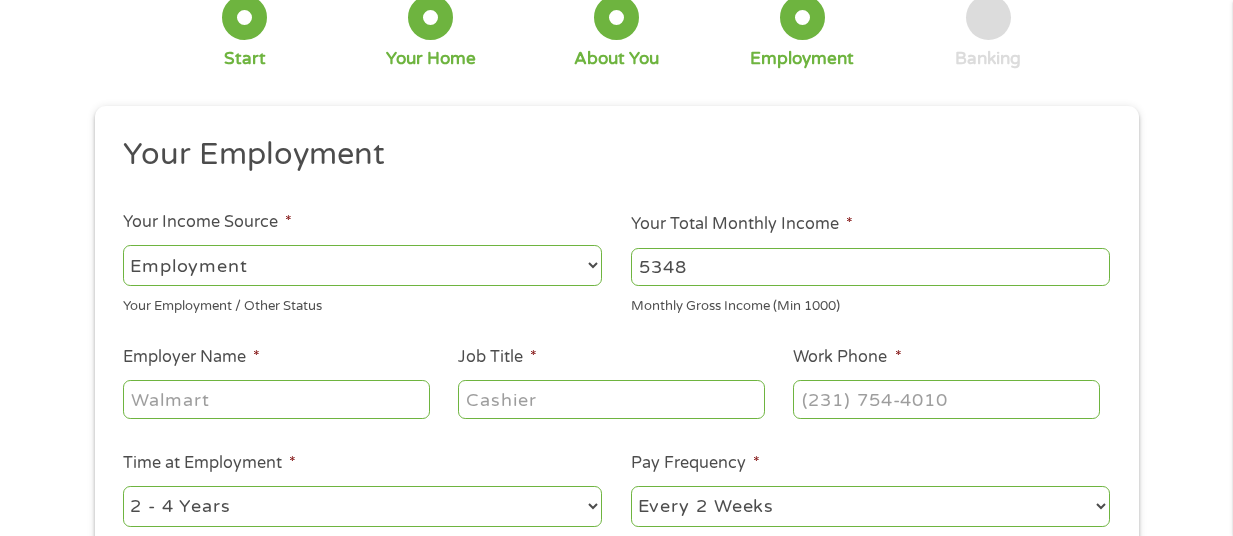 scroll, scrollTop: 136, scrollLeft: 0, axis: vertical 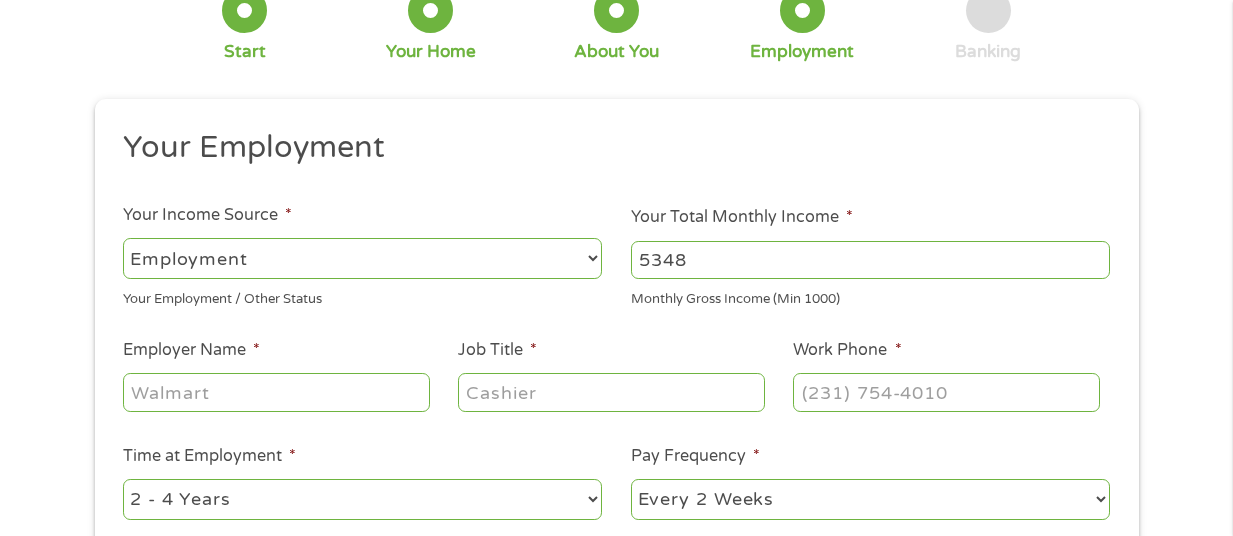 click on "Employer Name *" at bounding box center [276, 392] 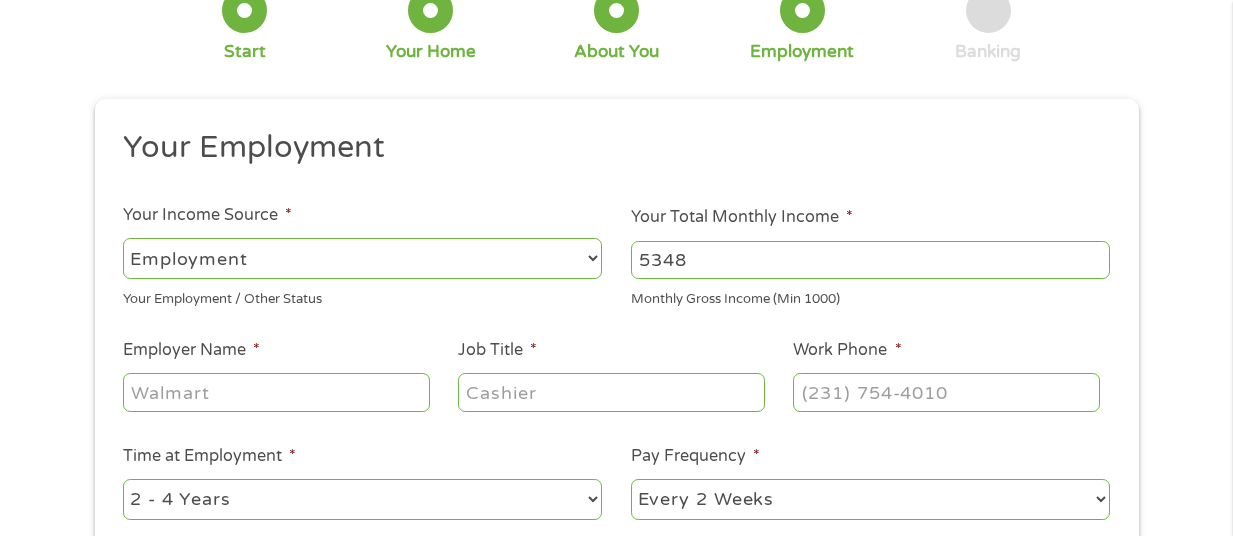 type on "D" 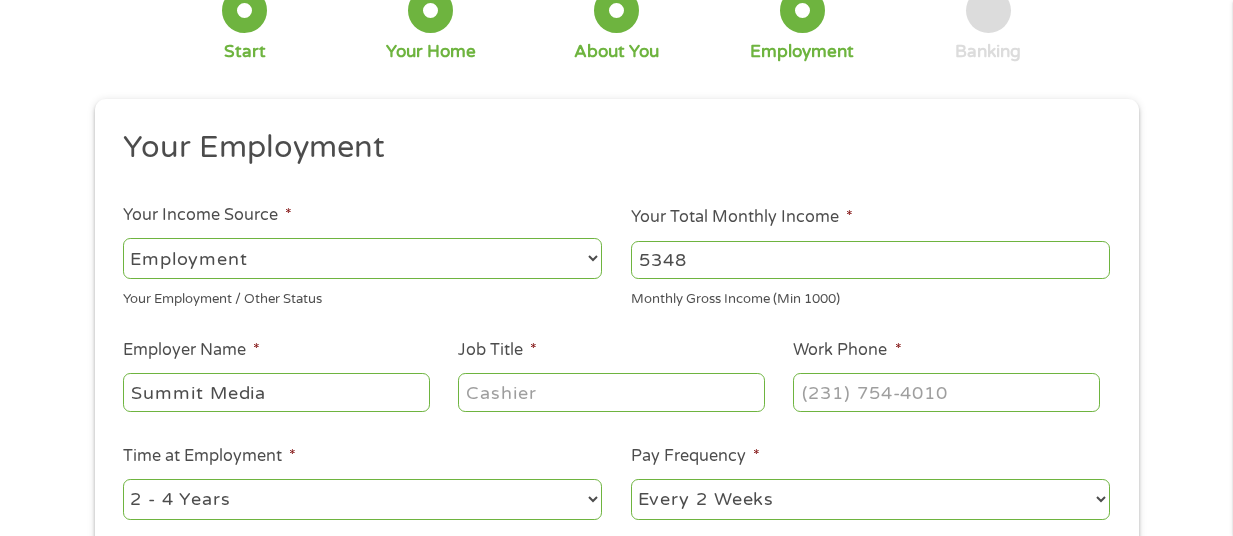 type on "Summit Media" 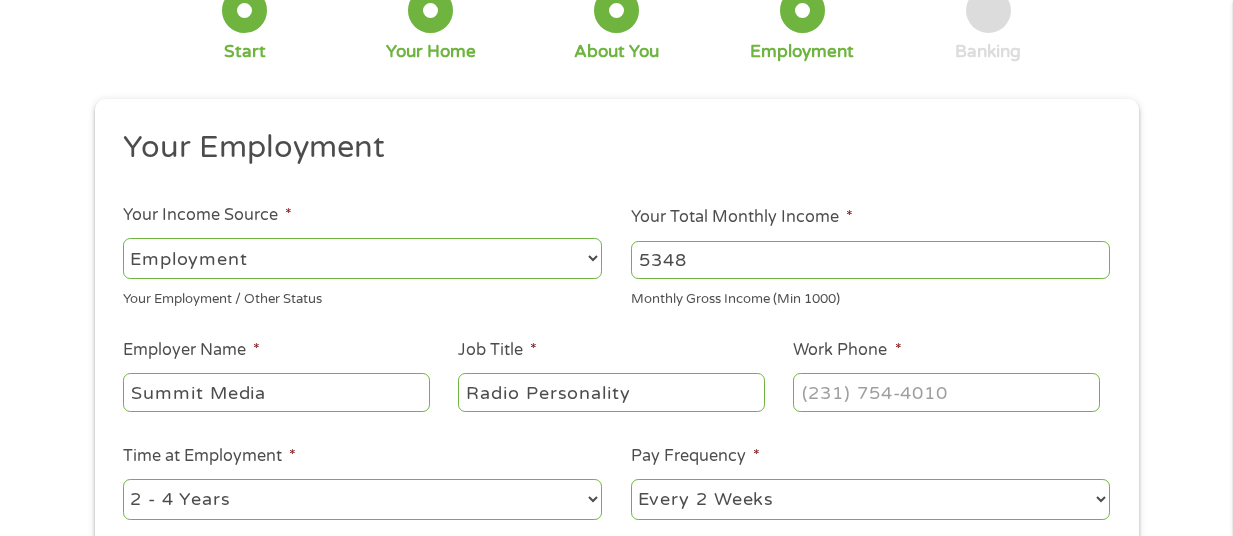 type on "Radio Personality" 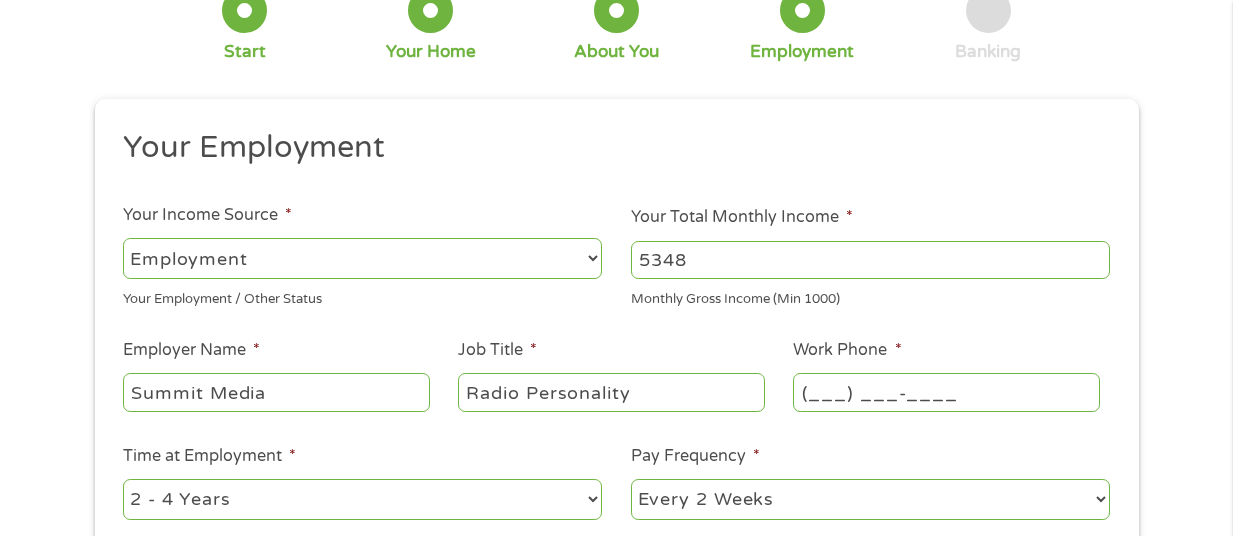 click on "(___) ___-____" at bounding box center [946, 392] 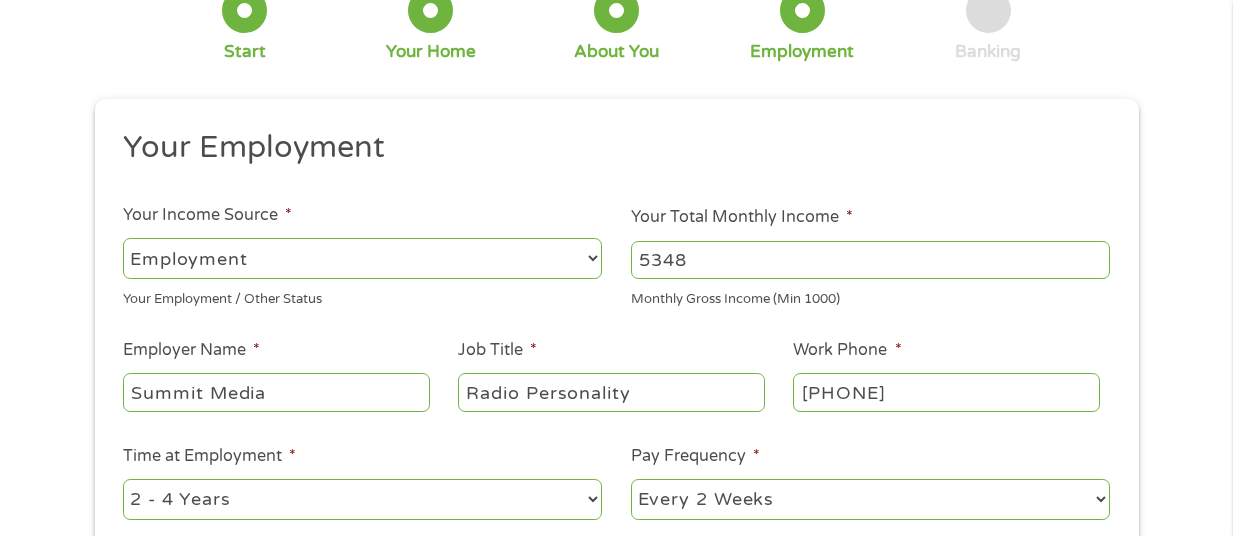 type on "[PHONE]" 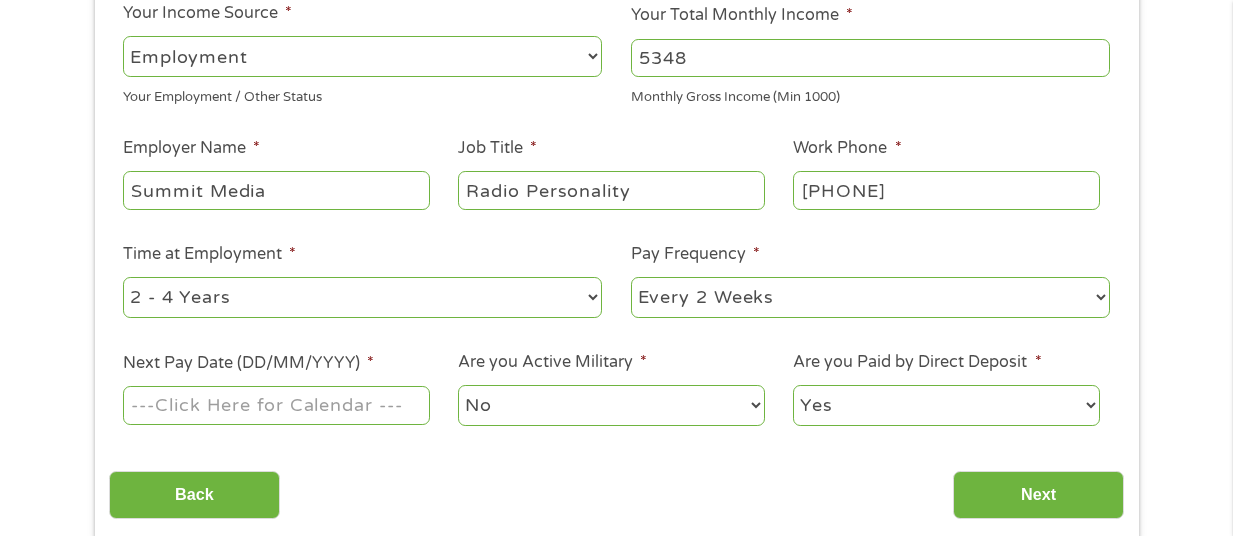 scroll, scrollTop: 342, scrollLeft: 0, axis: vertical 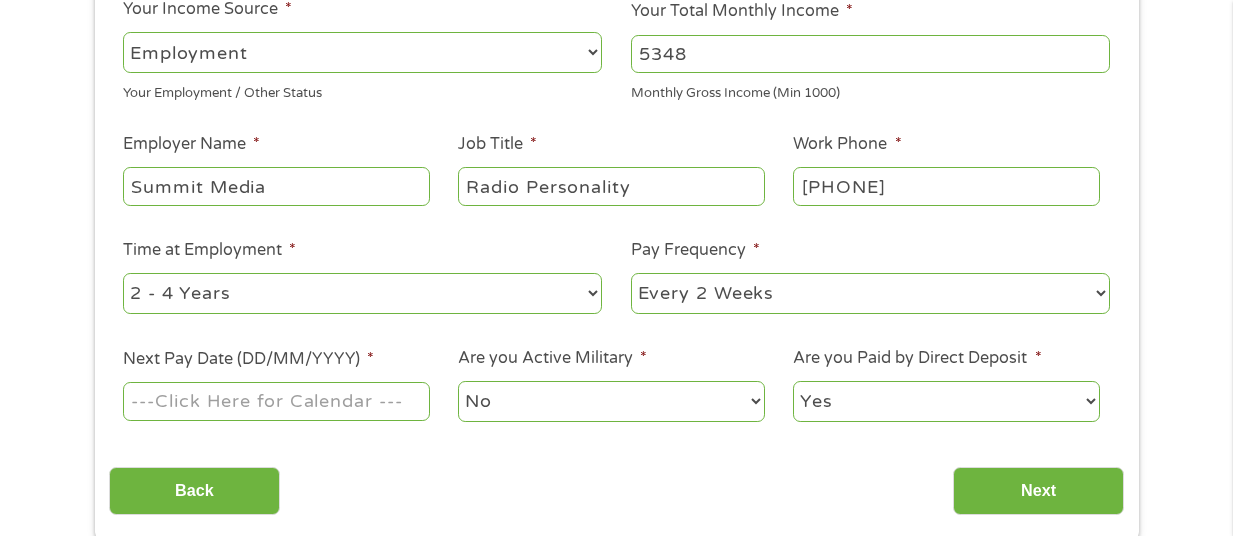 click on "Next Pay Date (DD/MM/YYYY) *" at bounding box center (276, 401) 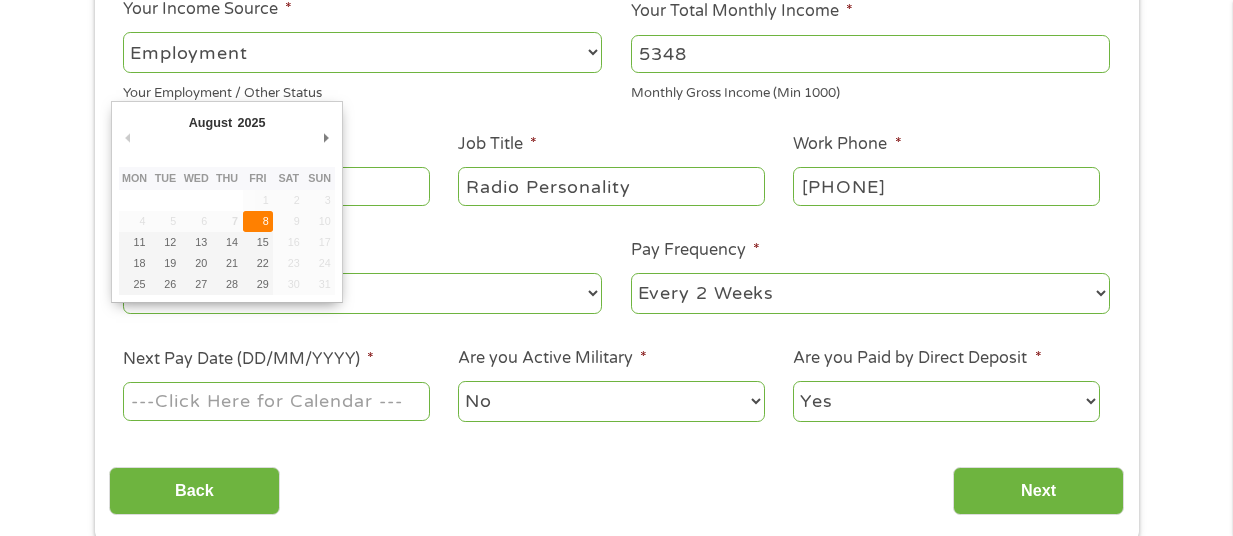 type on "08/08/2025" 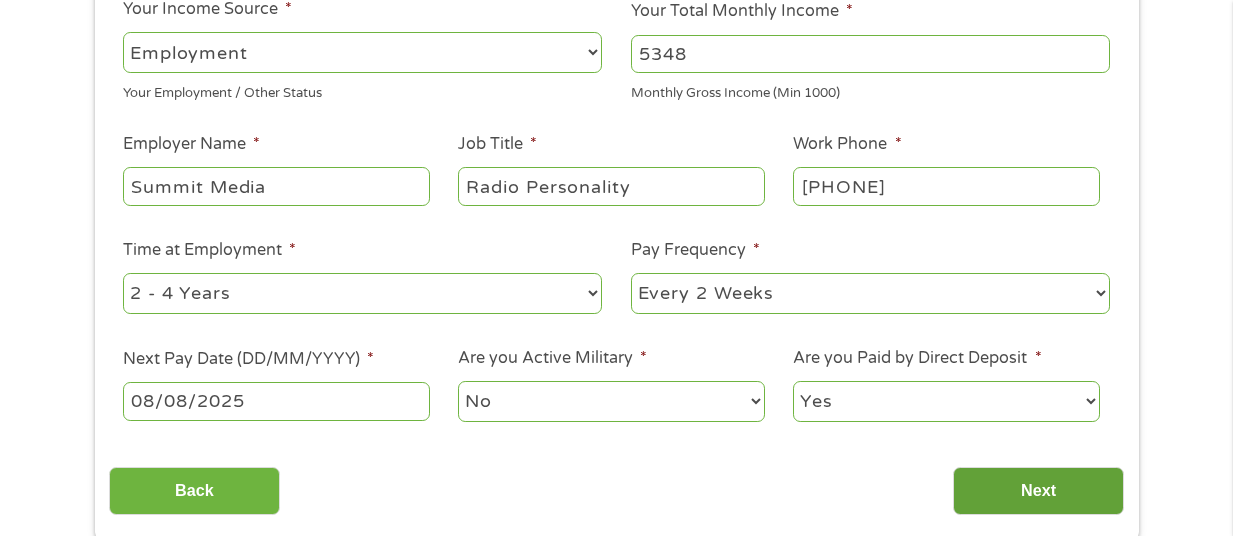 click on "Next" at bounding box center (1038, 491) 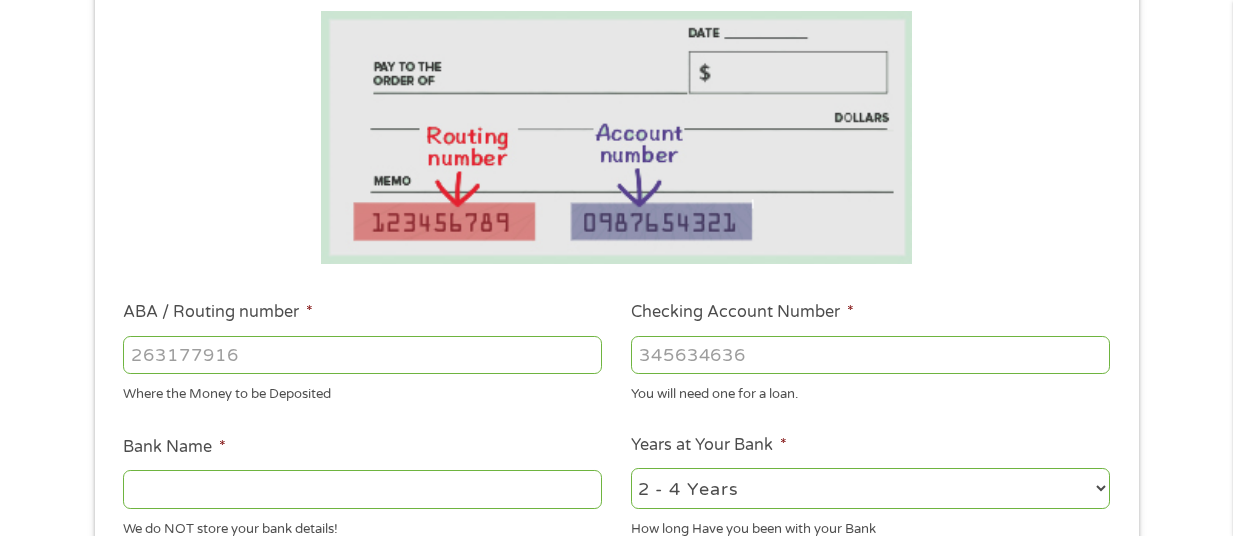 scroll, scrollTop: 8, scrollLeft: 8, axis: both 